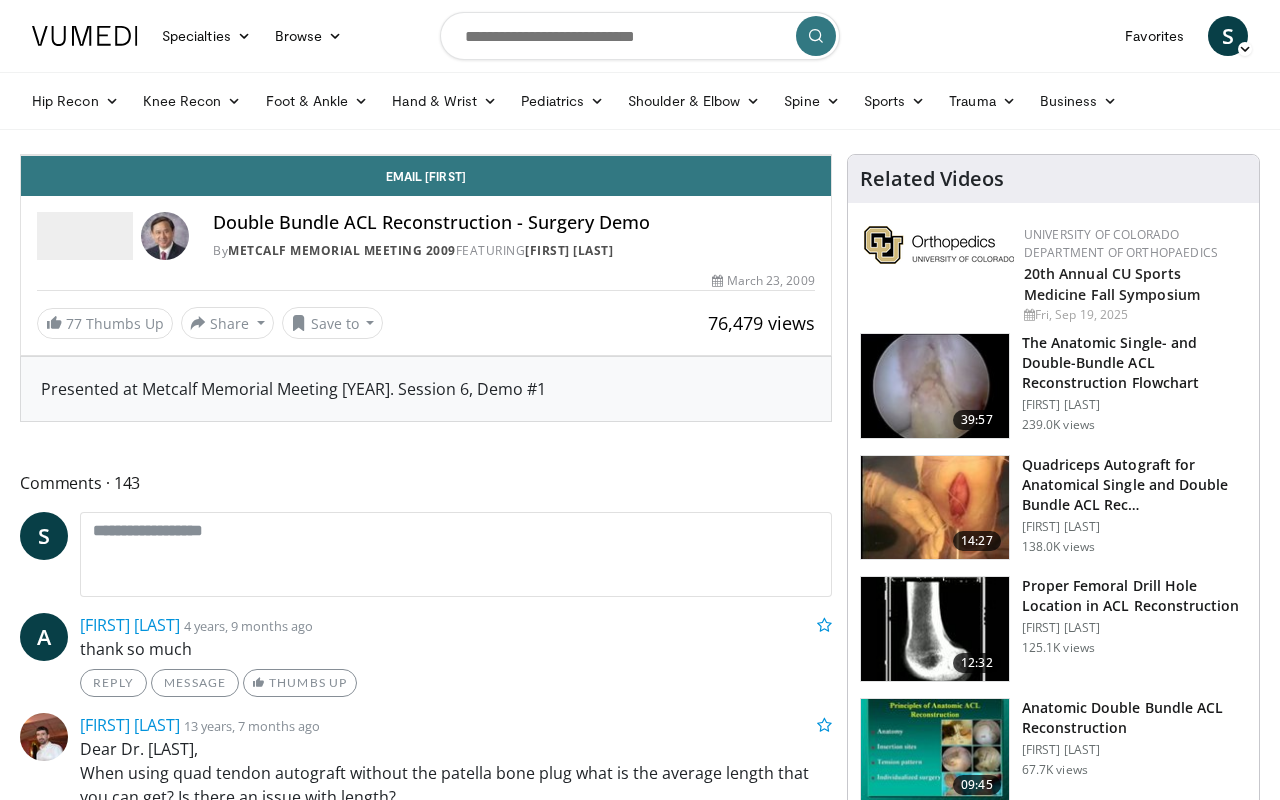 scroll, scrollTop: 154, scrollLeft: 0, axis: vertical 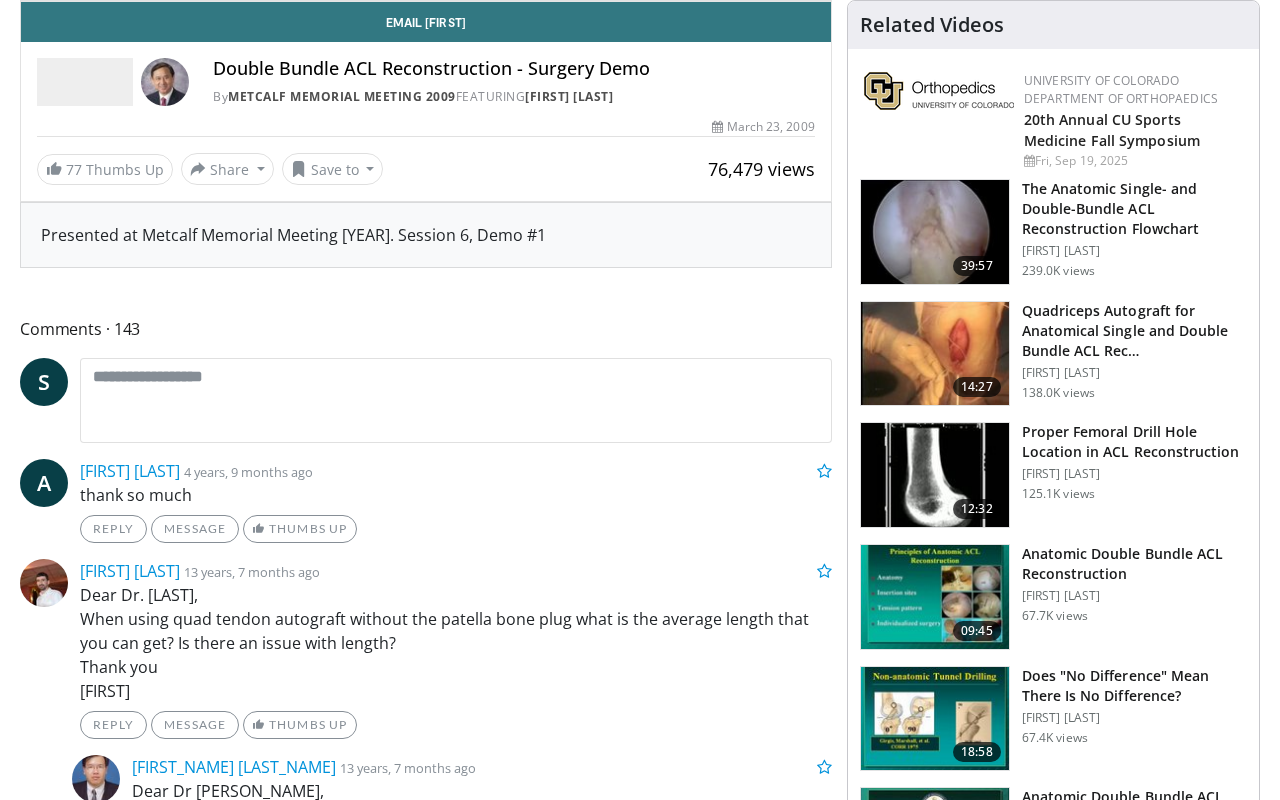 click on "10 seconds
Tap to unmute" at bounding box center (426, 1) 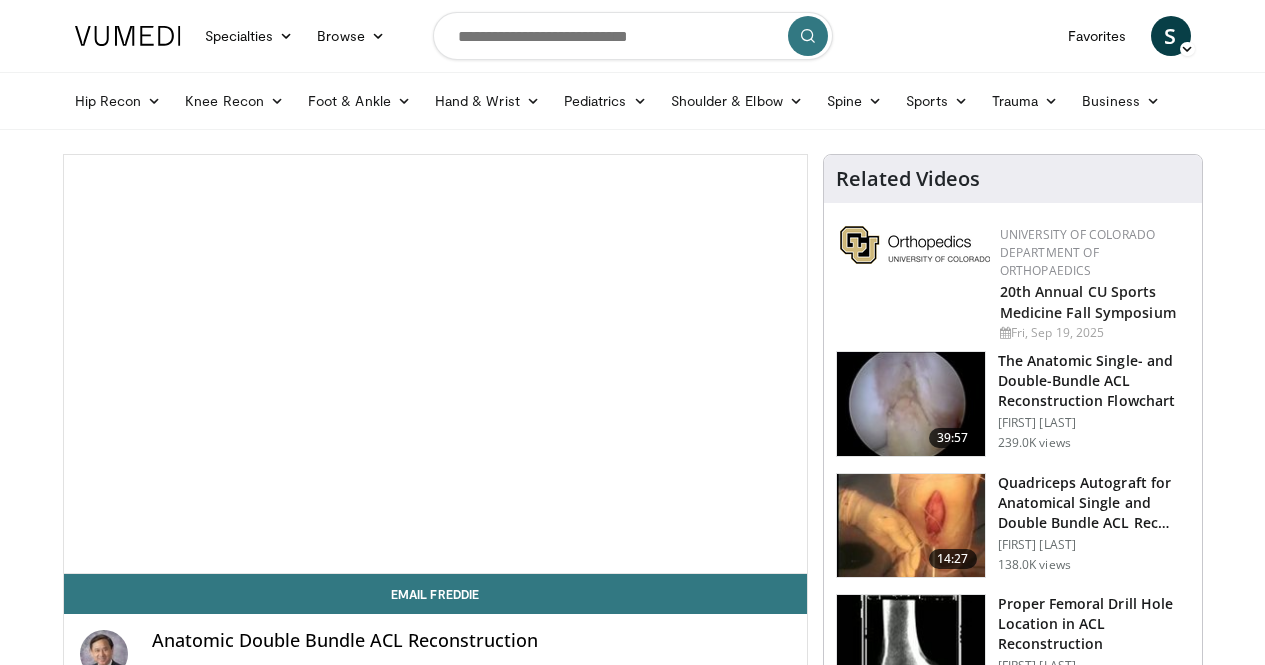scroll, scrollTop: 0, scrollLeft: 0, axis: both 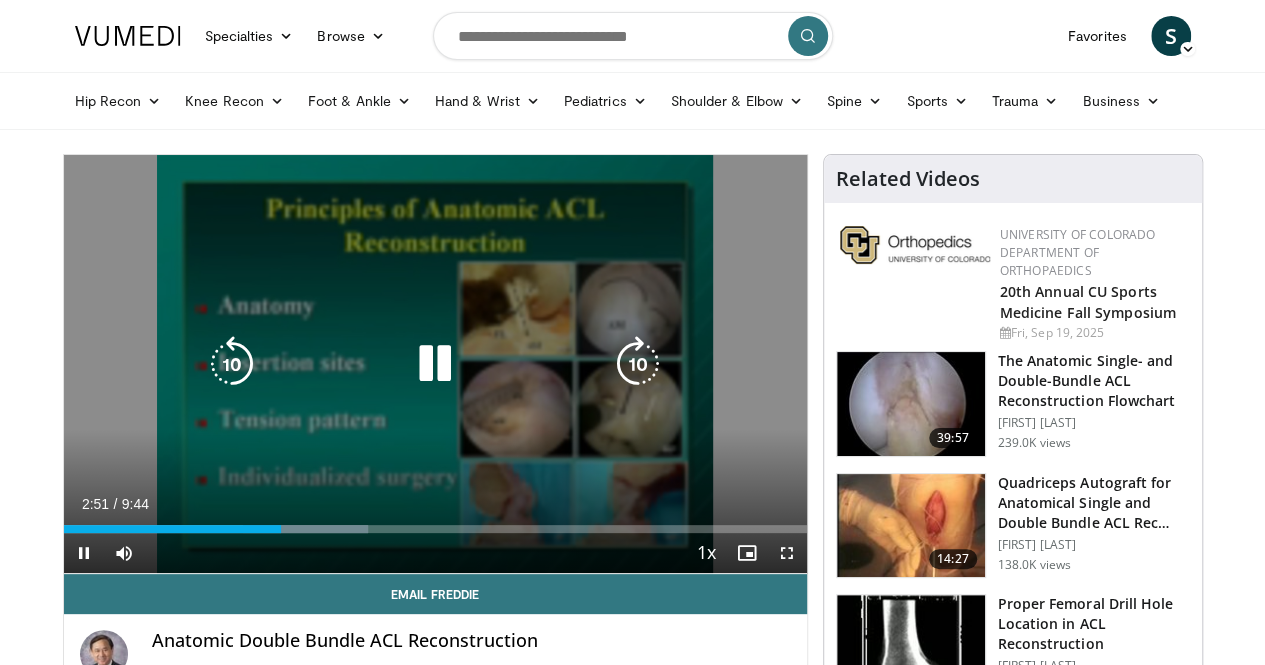 click on "10 seconds
Tap to unmute" at bounding box center [435, 364] 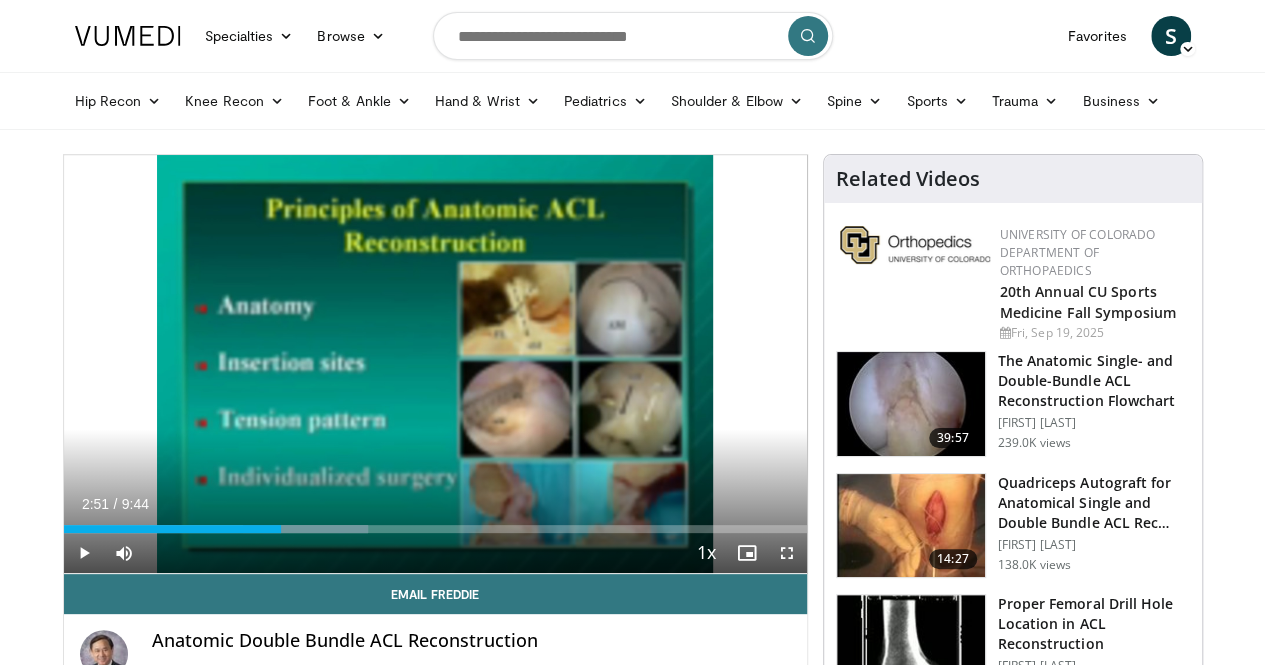 click on "10 seconds
Tap to unmute" at bounding box center [435, 364] 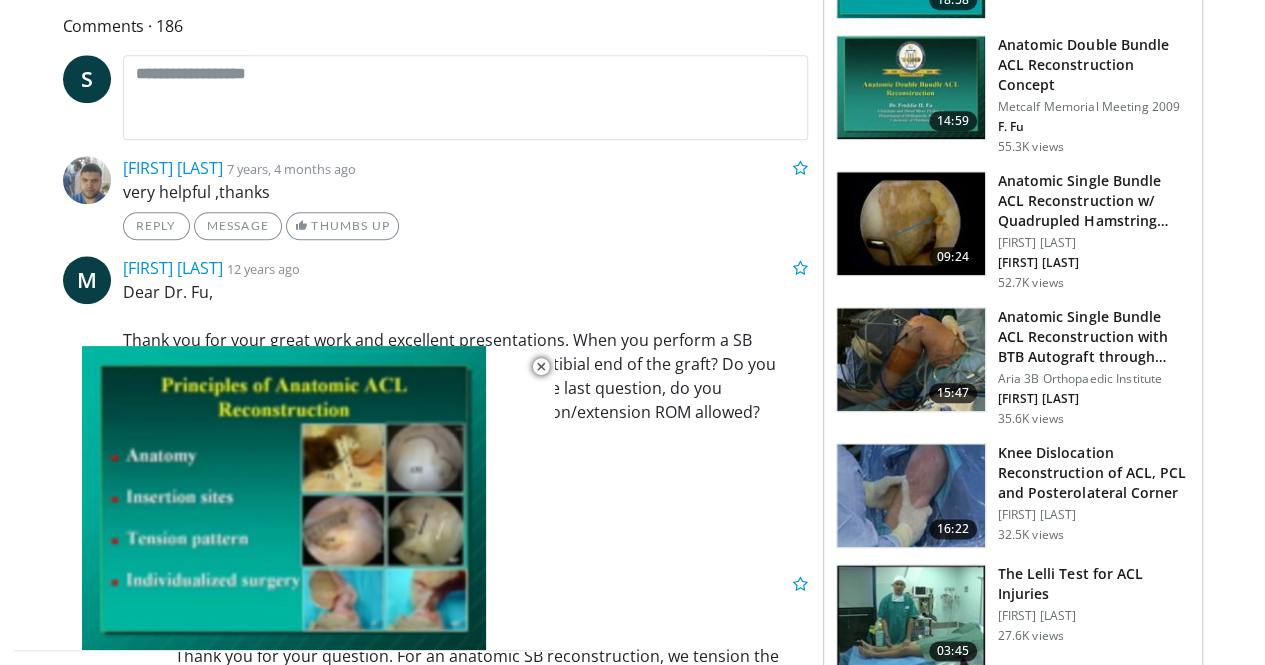 scroll, scrollTop: 938, scrollLeft: 0, axis: vertical 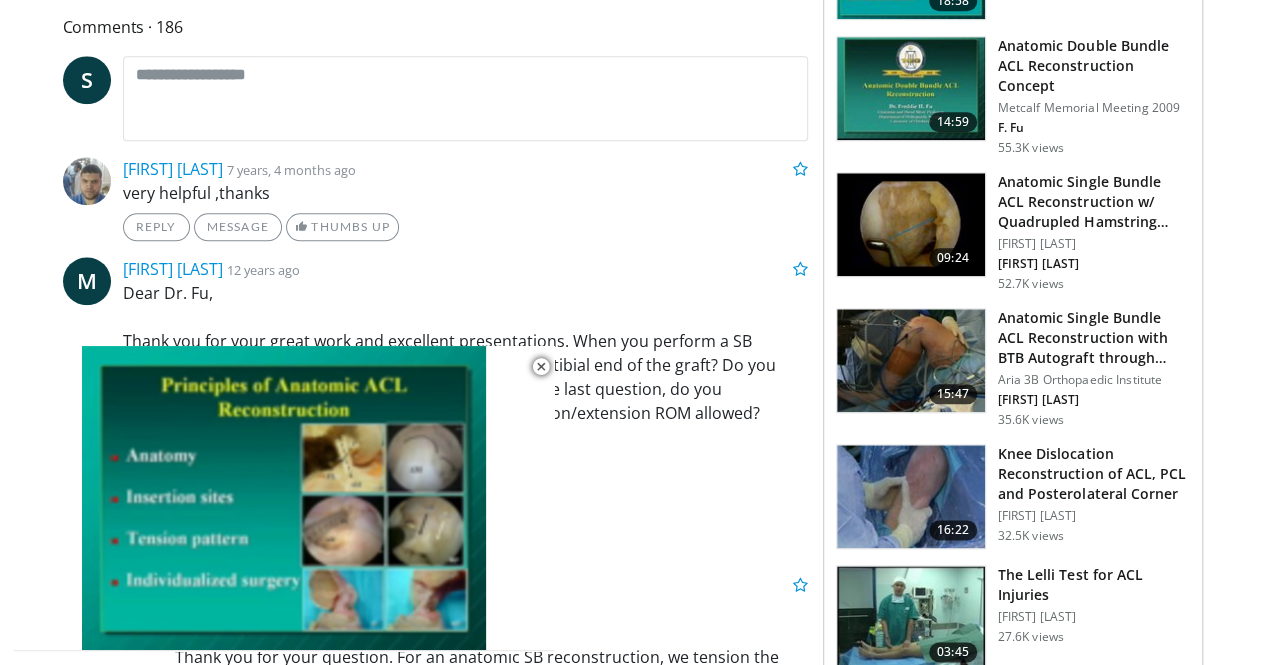 click at bounding box center (911, 225) 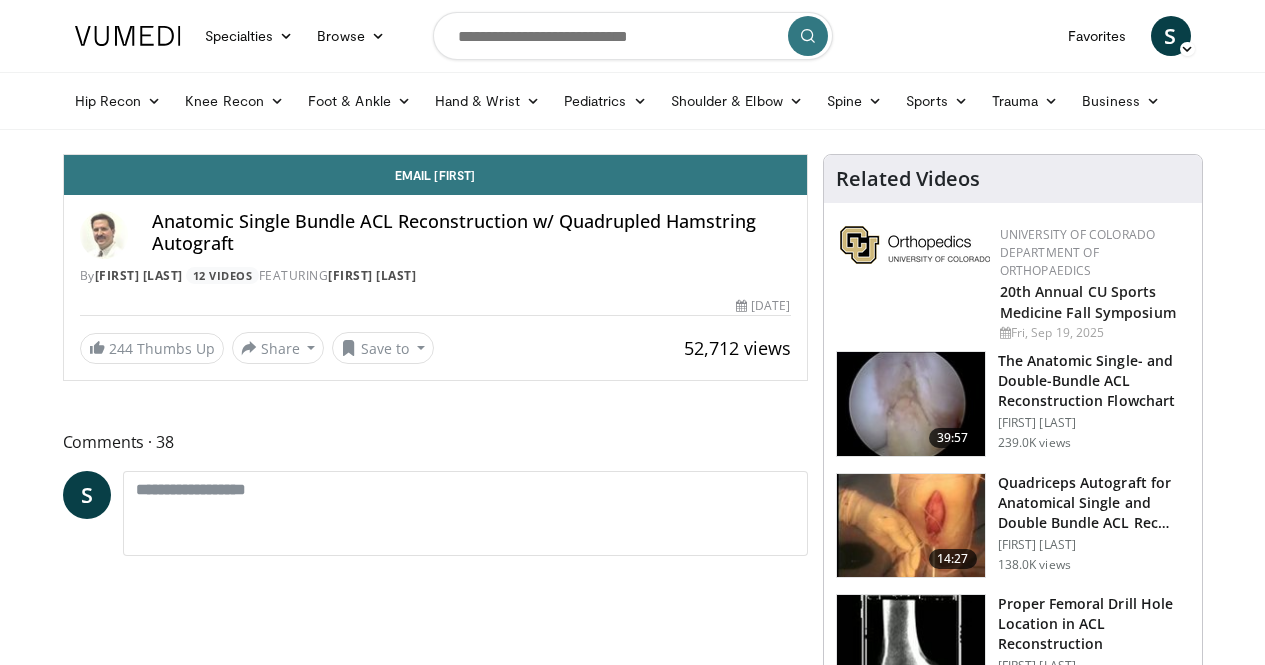 scroll, scrollTop: 0, scrollLeft: 0, axis: both 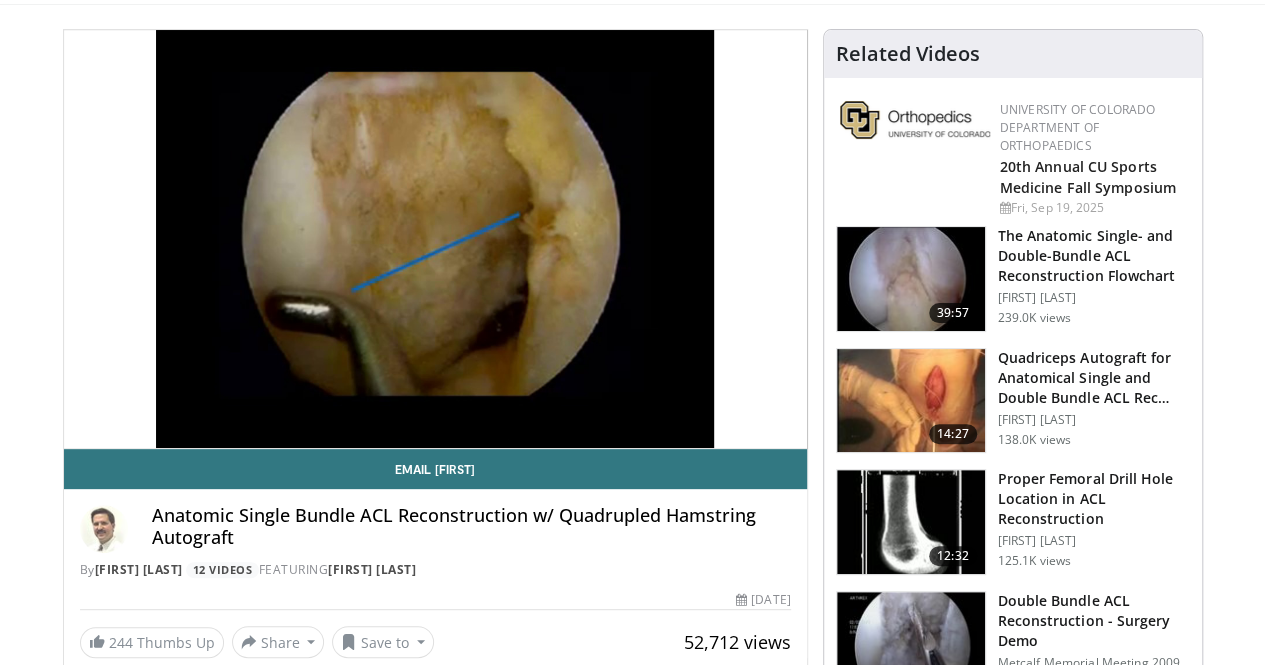 click at bounding box center (435, 239) 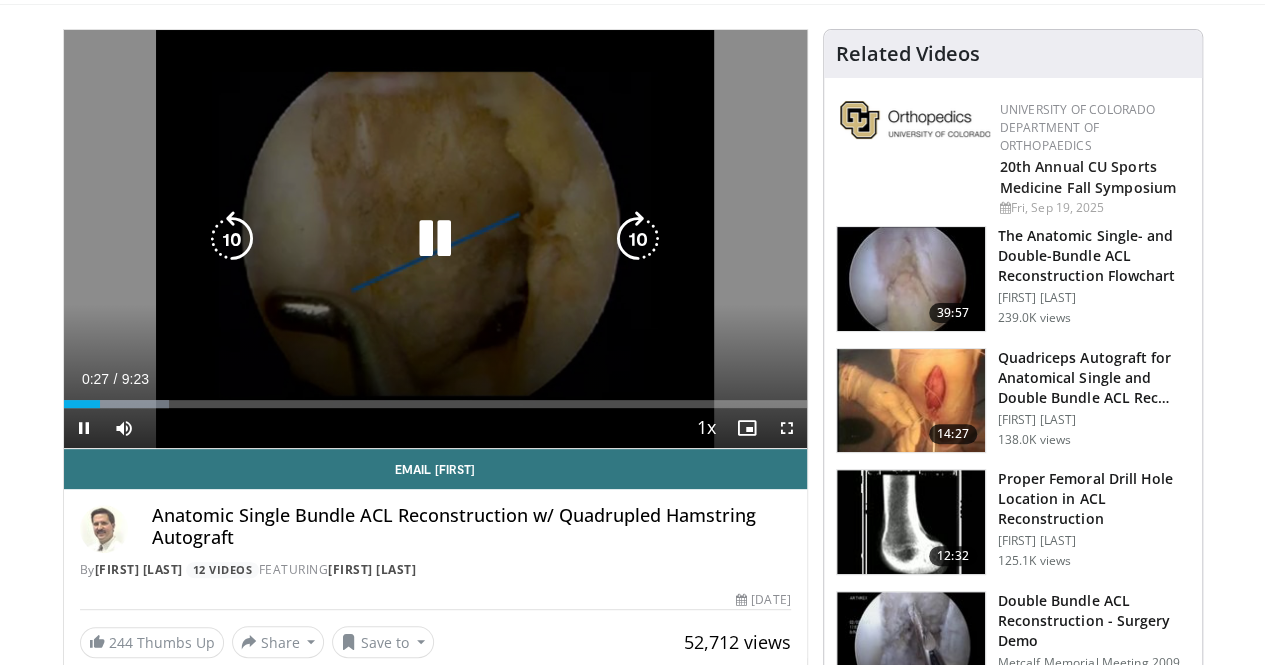 click at bounding box center (435, 239) 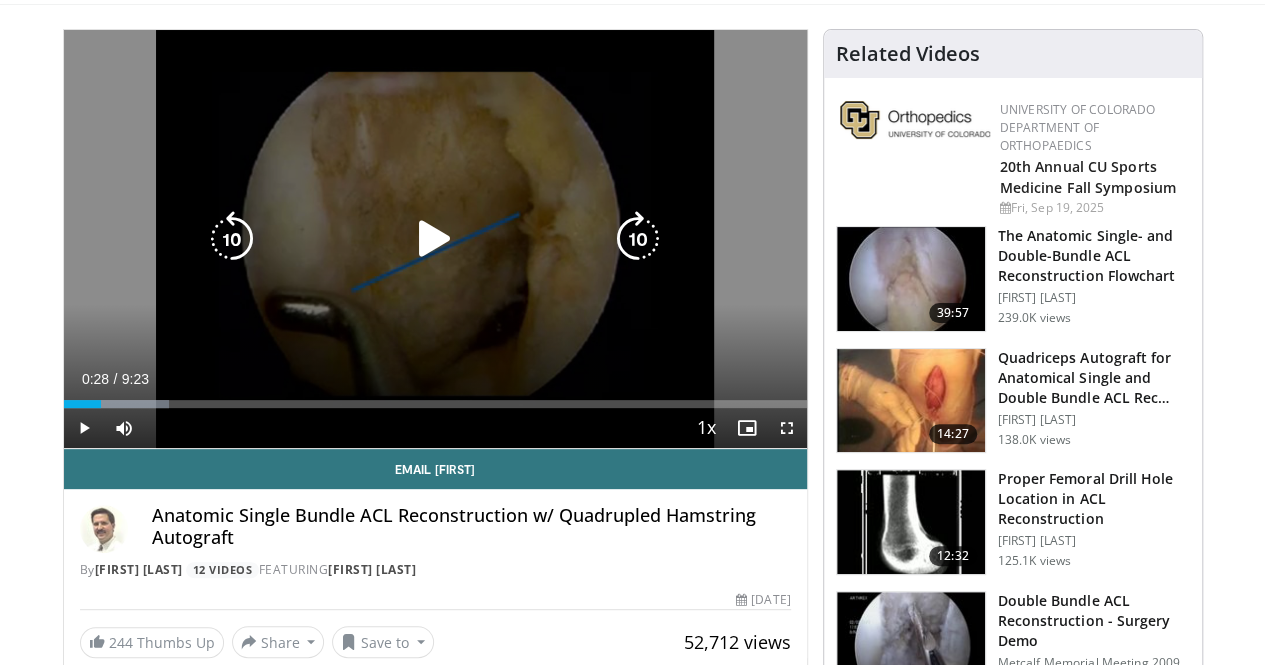 click at bounding box center [435, 239] 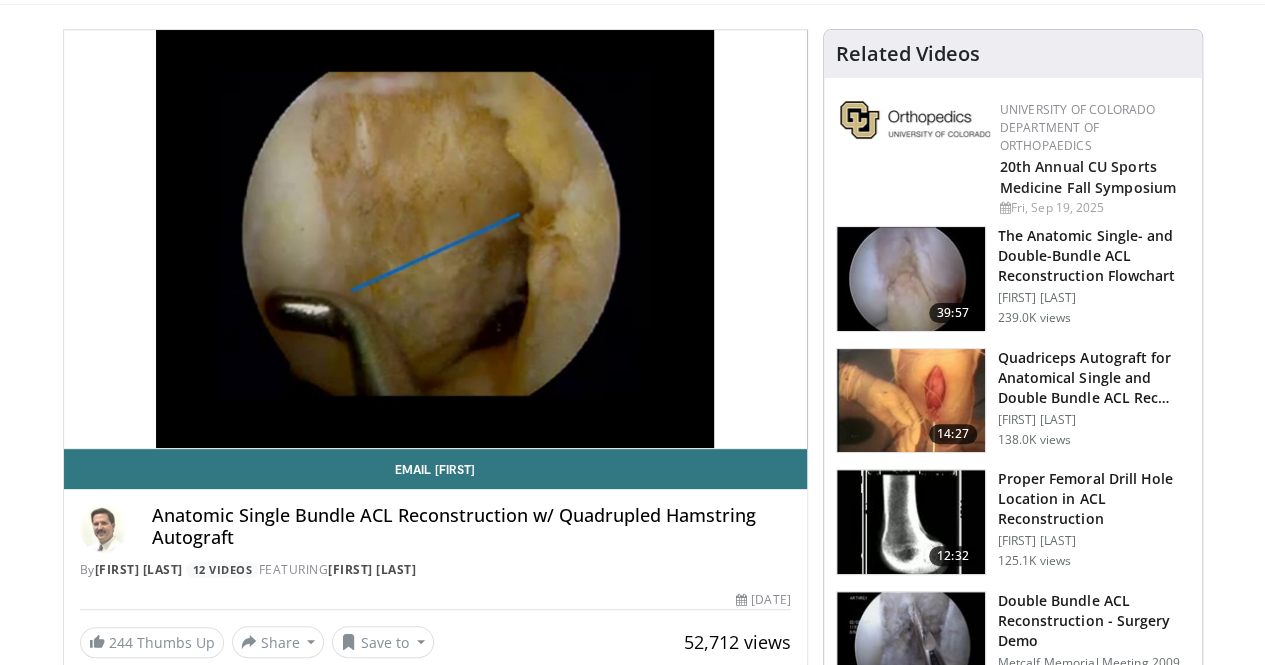 click at bounding box center (435, 239) 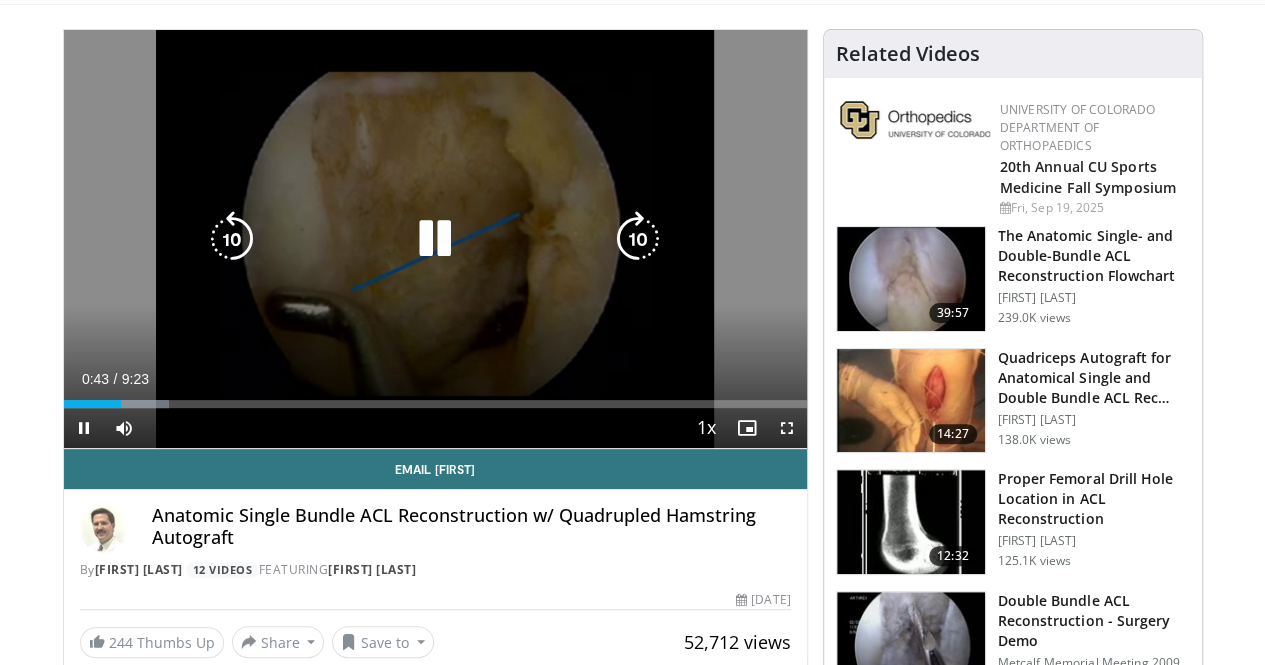 click at bounding box center (435, 239) 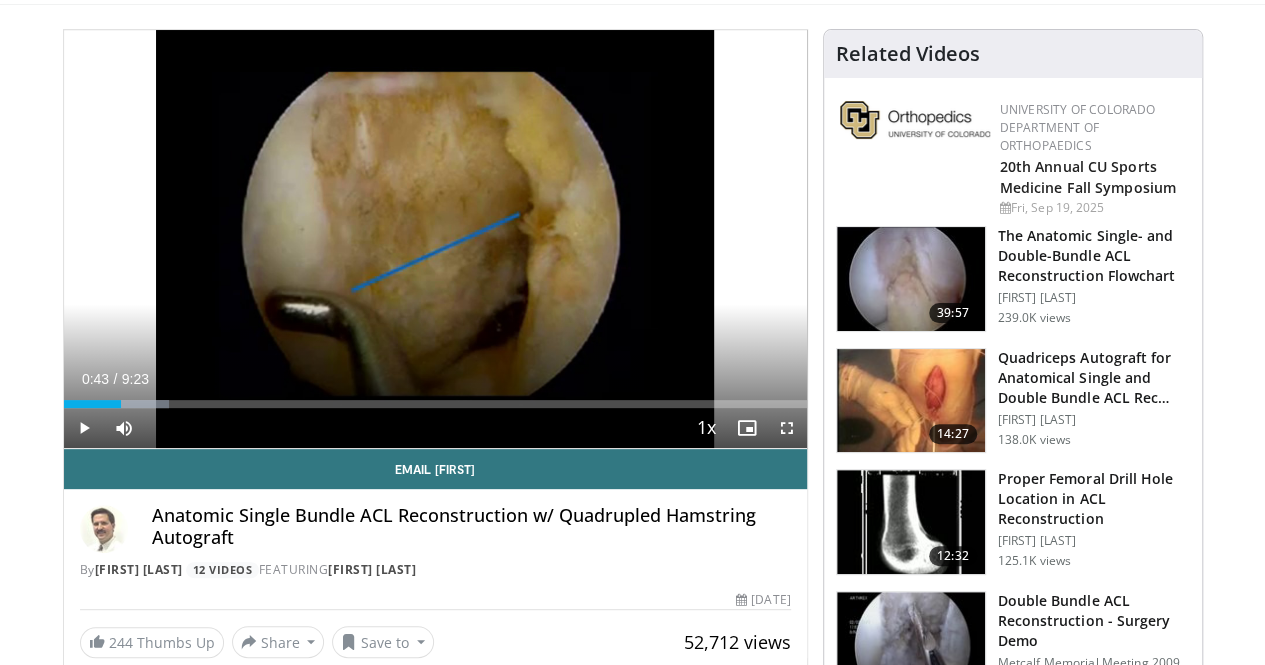 click at bounding box center [435, 239] 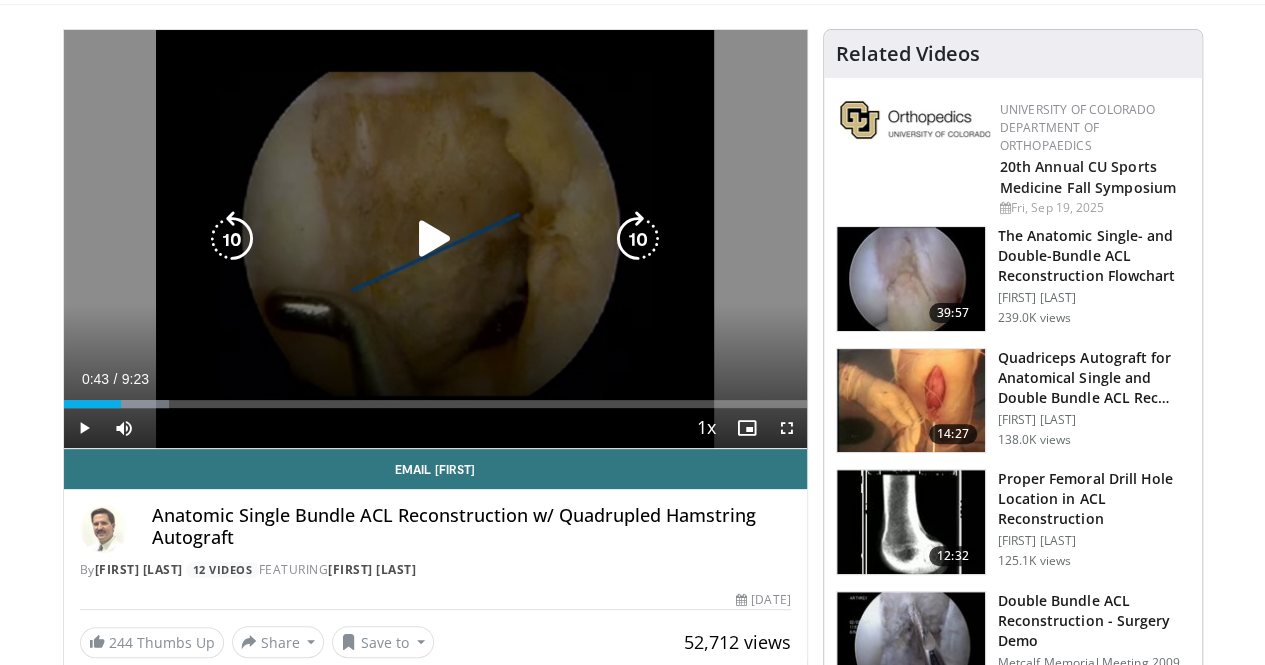 click at bounding box center (435, 239) 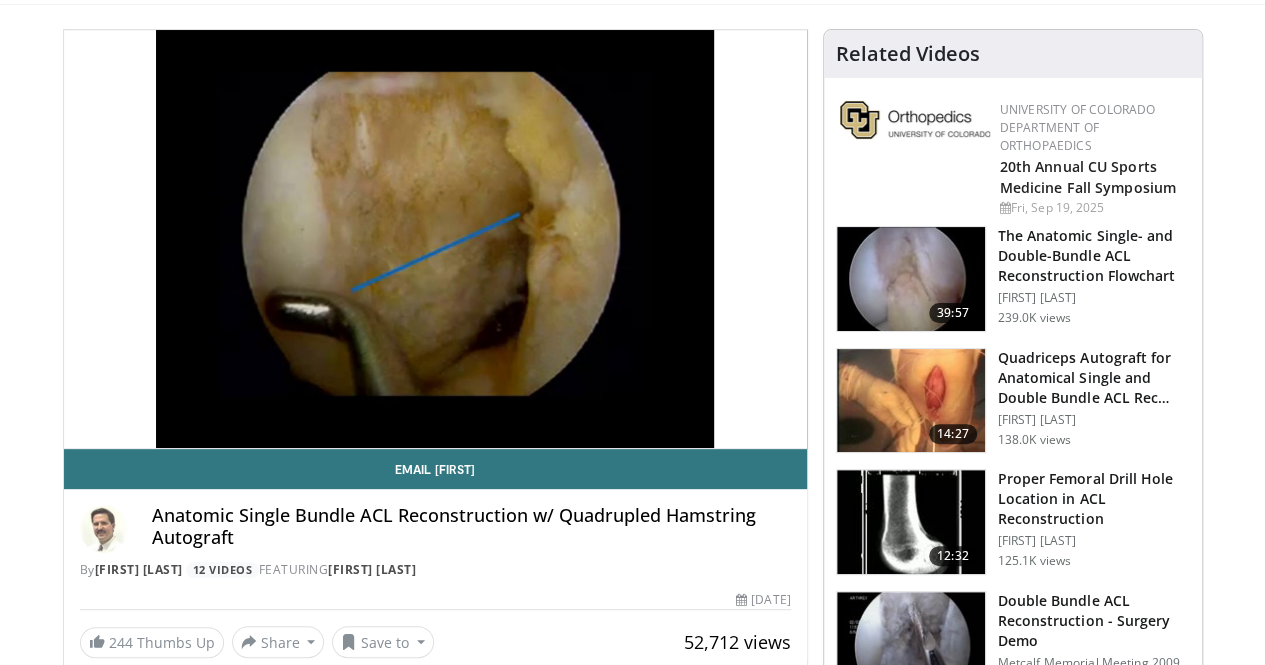click at bounding box center [435, 239] 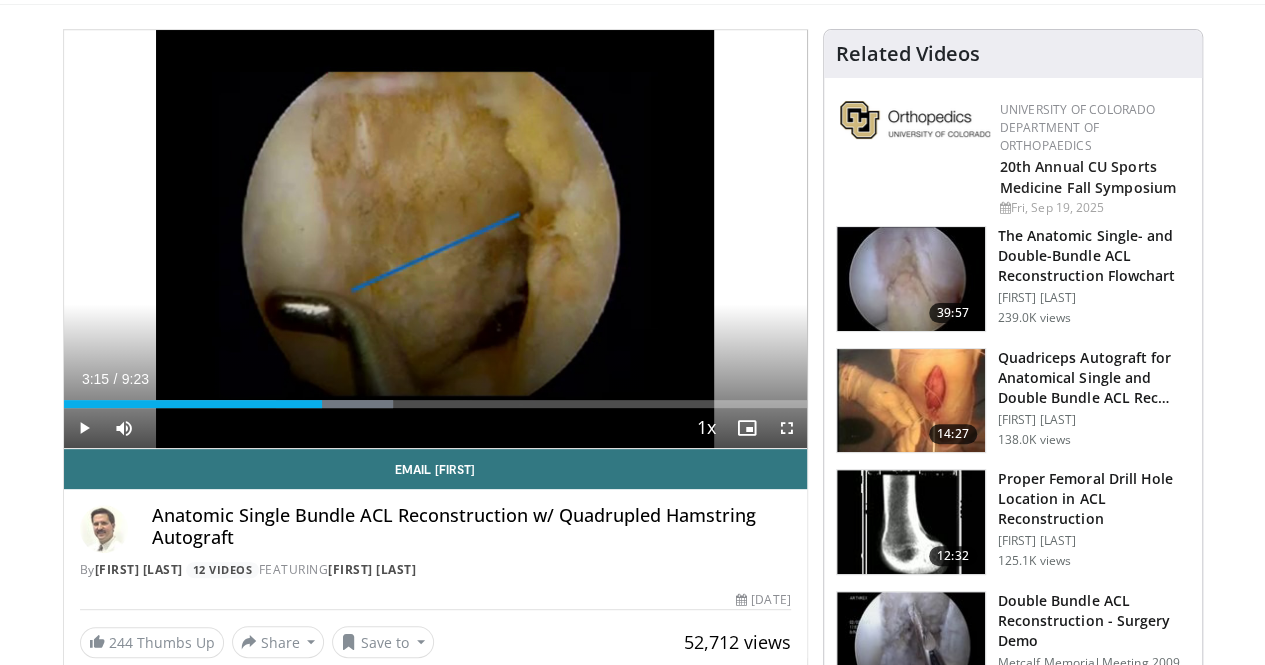 click at bounding box center [435, 239] 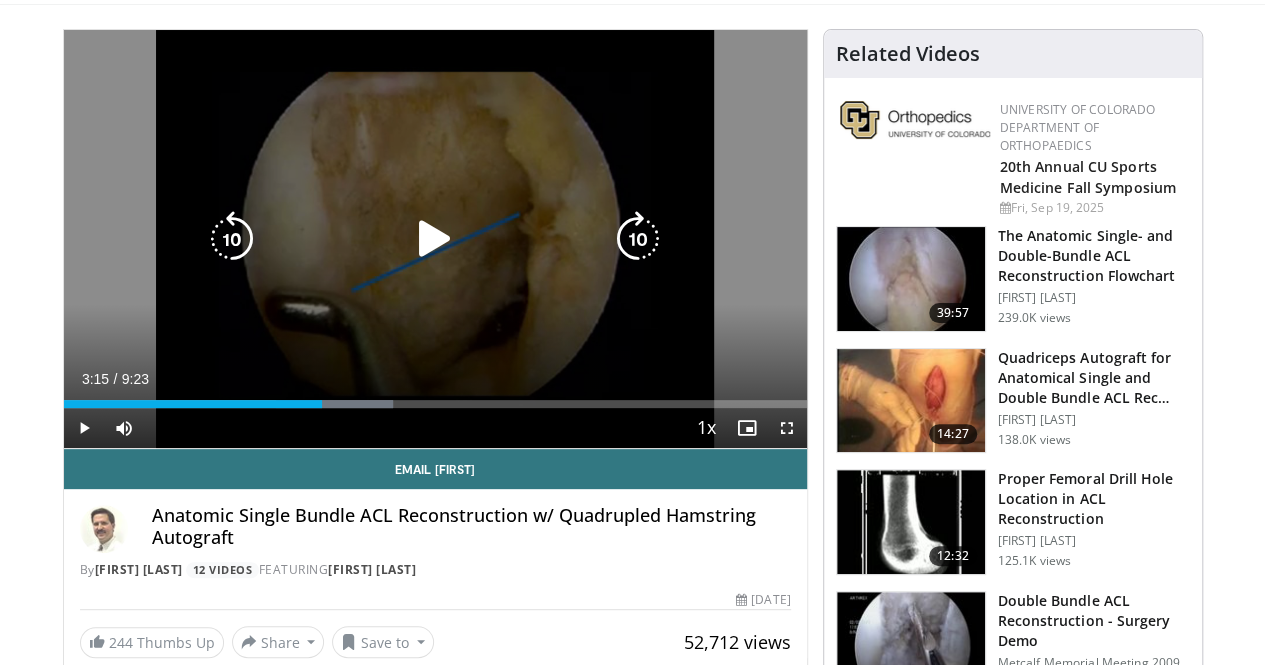 click at bounding box center [435, 239] 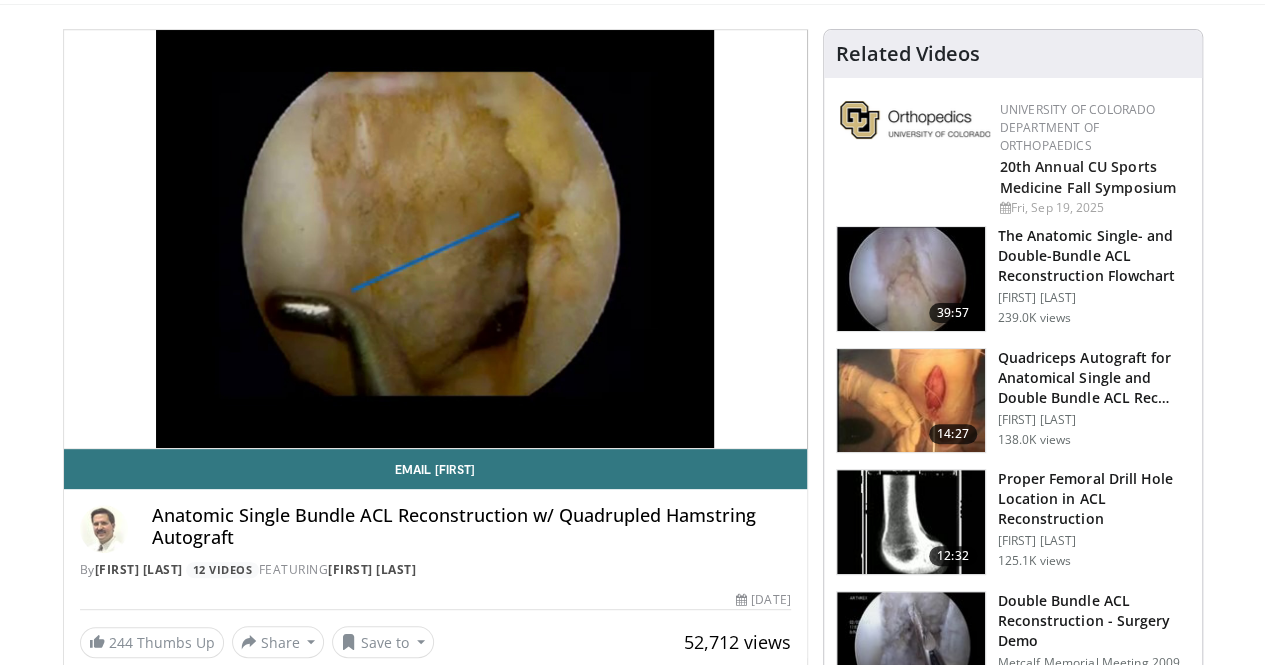 click at bounding box center [435, 239] 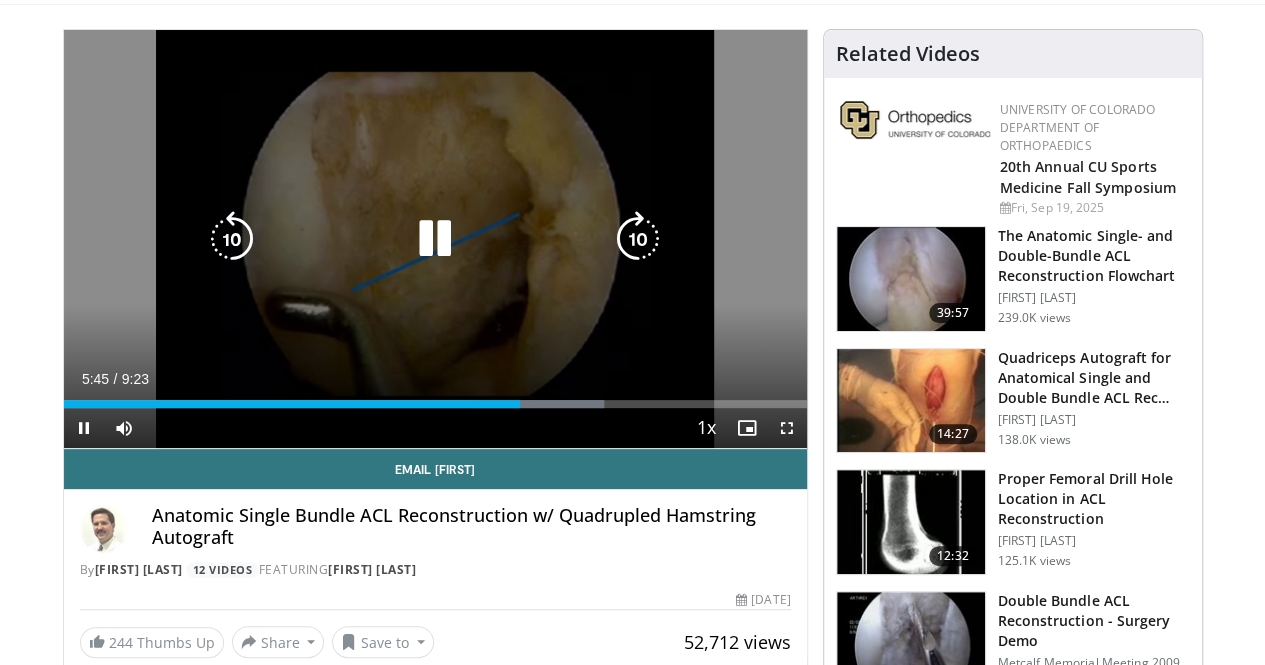 click at bounding box center (232, 239) 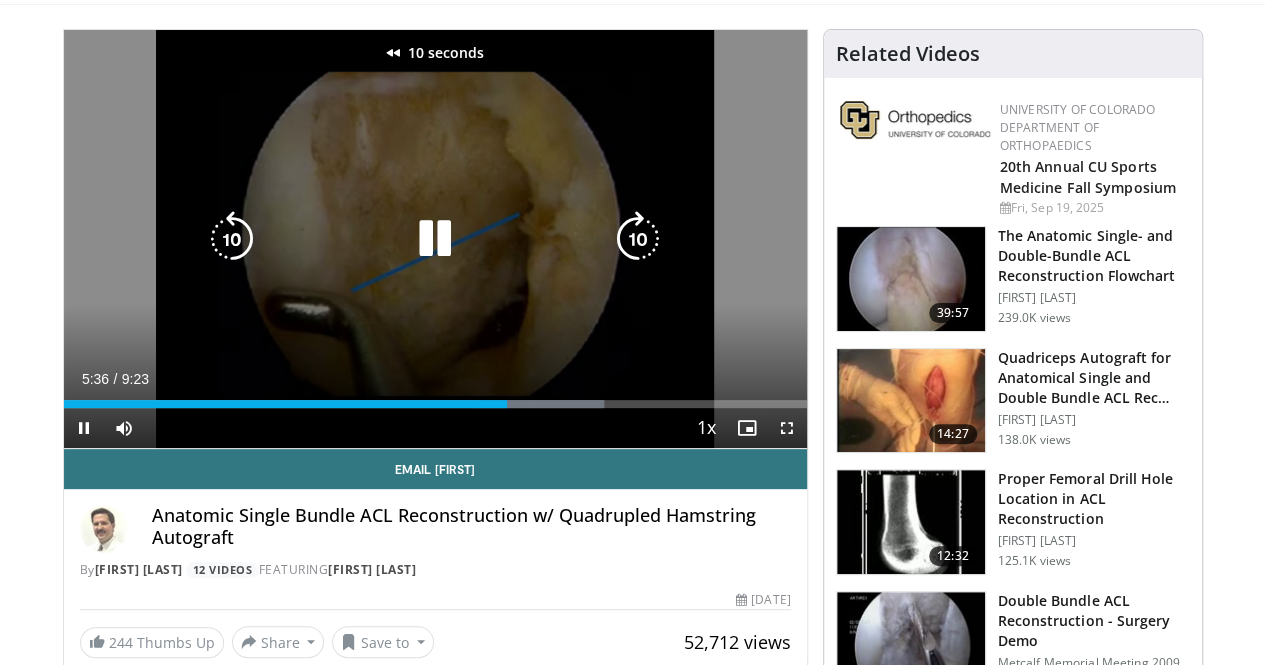 click at bounding box center [232, 239] 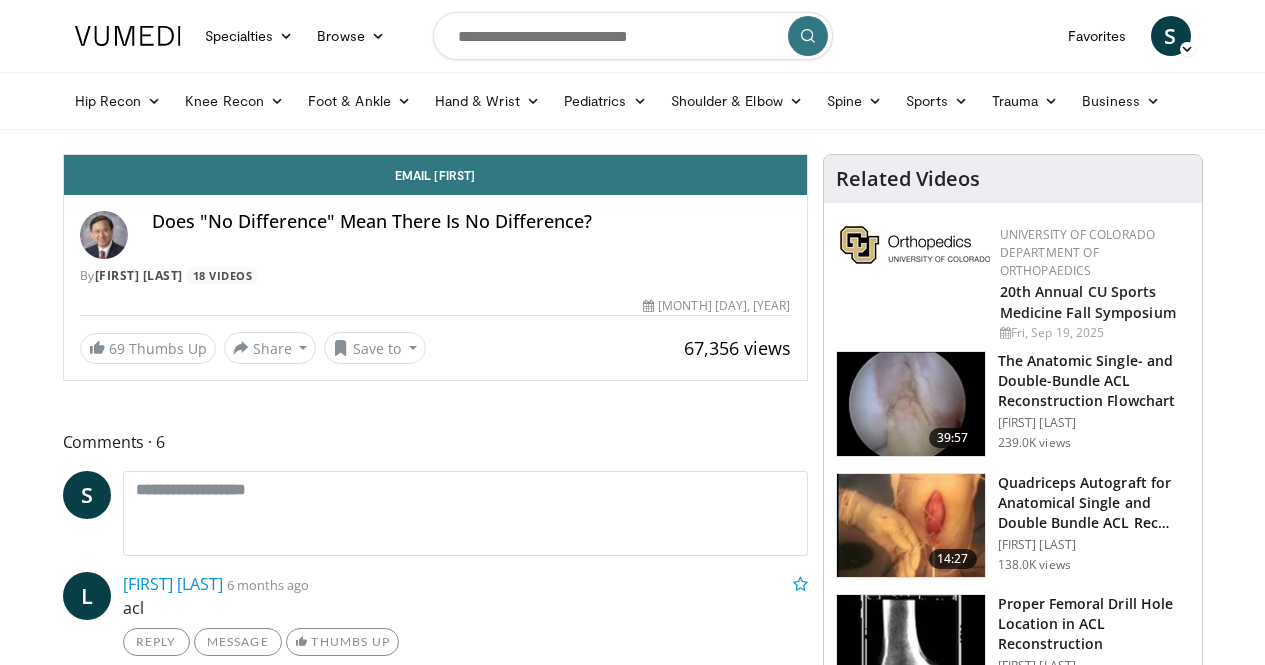 scroll, scrollTop: 0, scrollLeft: 0, axis: both 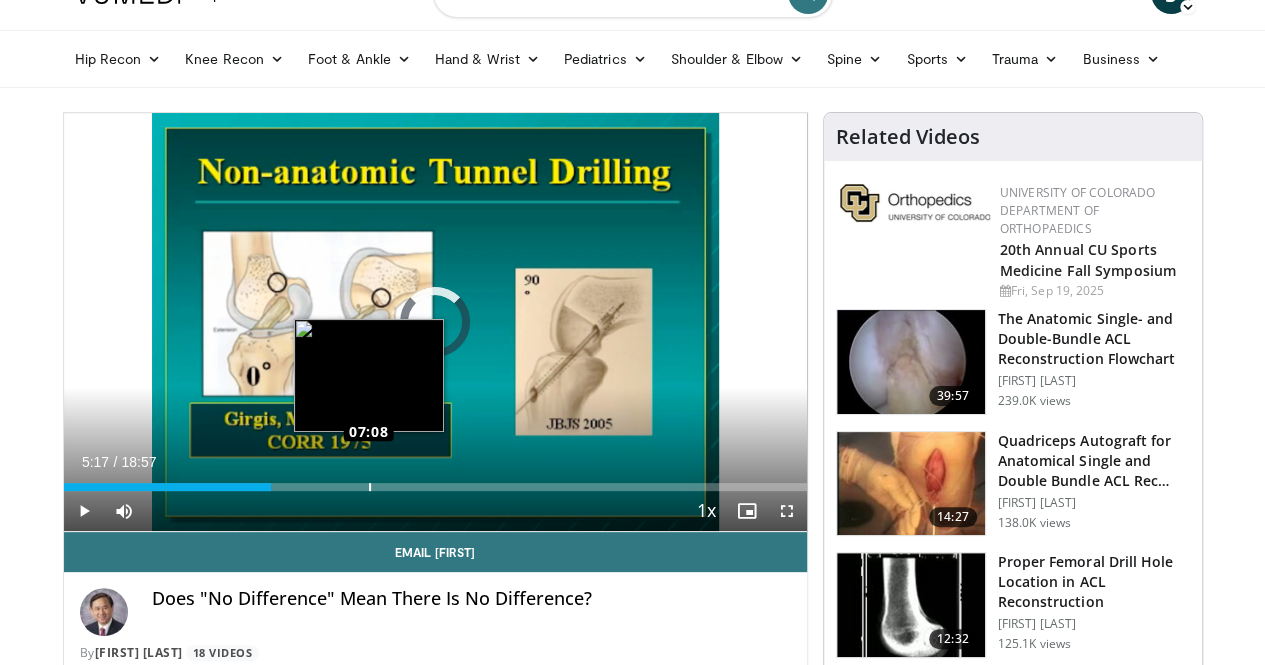 drag, startPoint x: 238, startPoint y: 521, endPoint x: 318, endPoint y: 515, distance: 80.224686 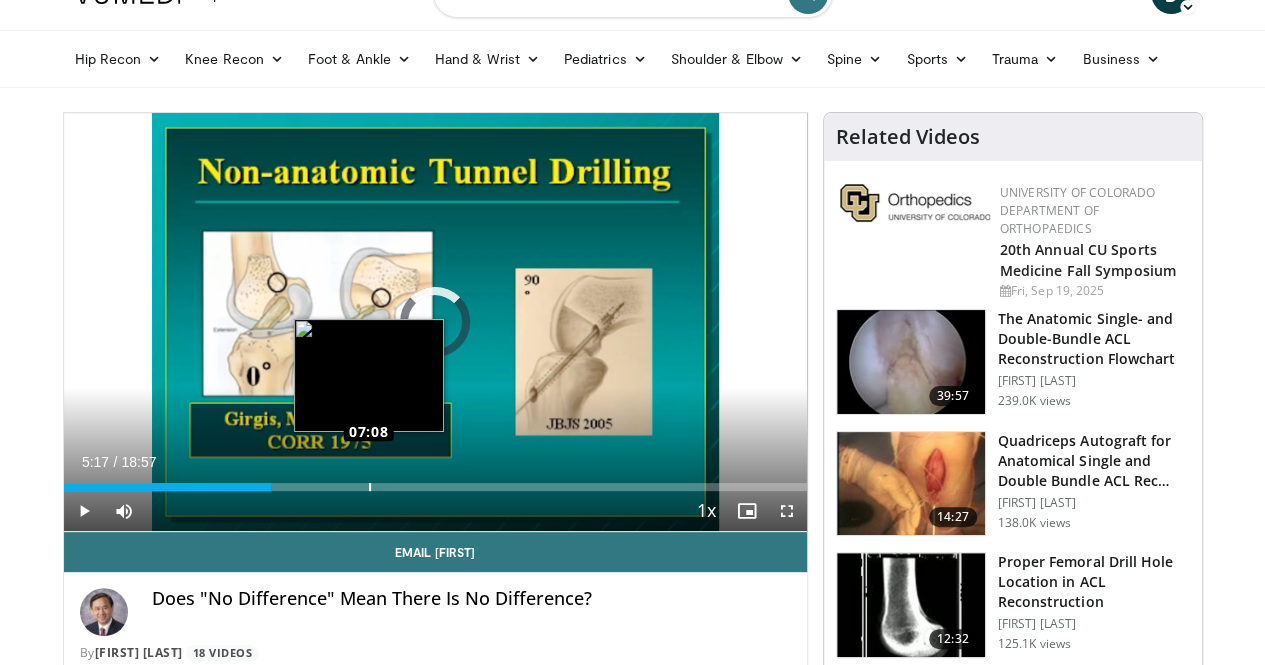 click on "Loaded :  0.00% 07:07 07:08" at bounding box center [435, 481] 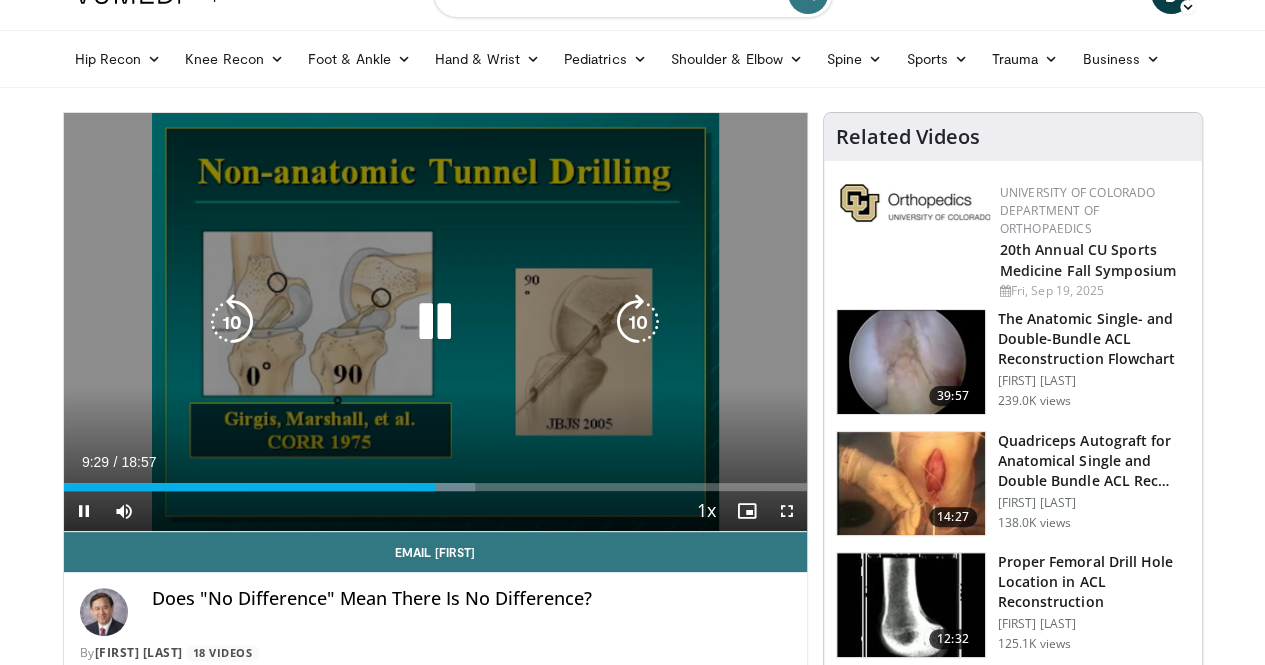 click at bounding box center (435, 322) 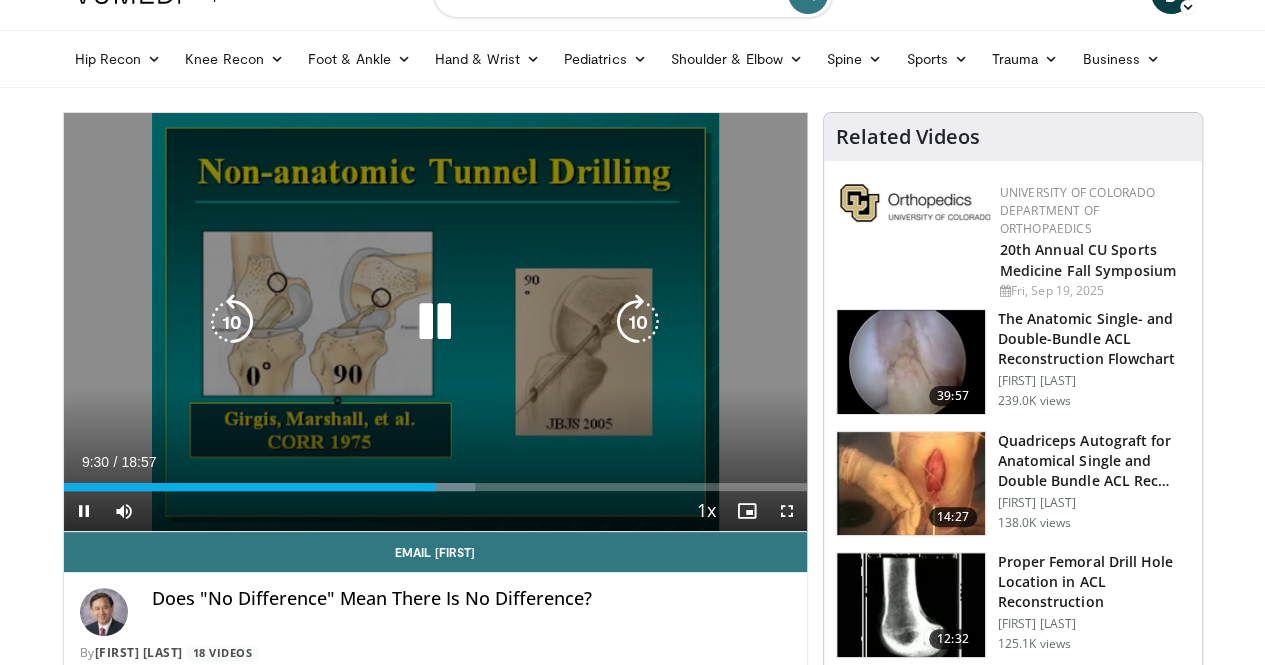 click at bounding box center (435, 322) 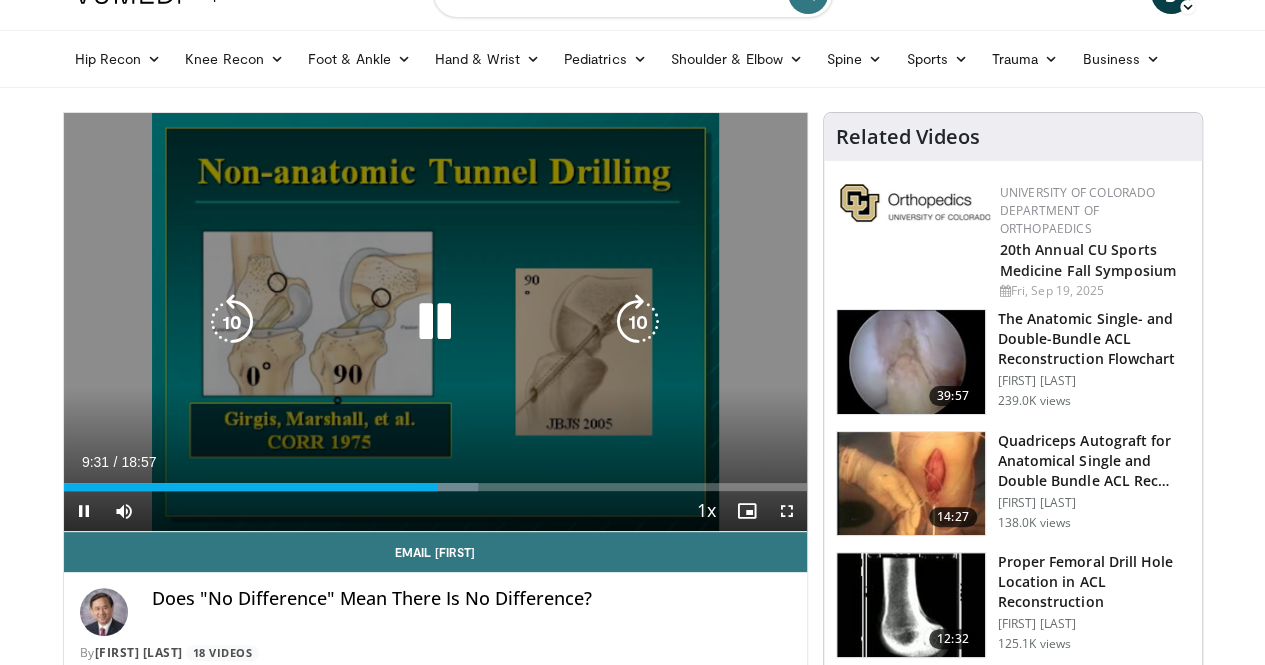click at bounding box center [435, 322] 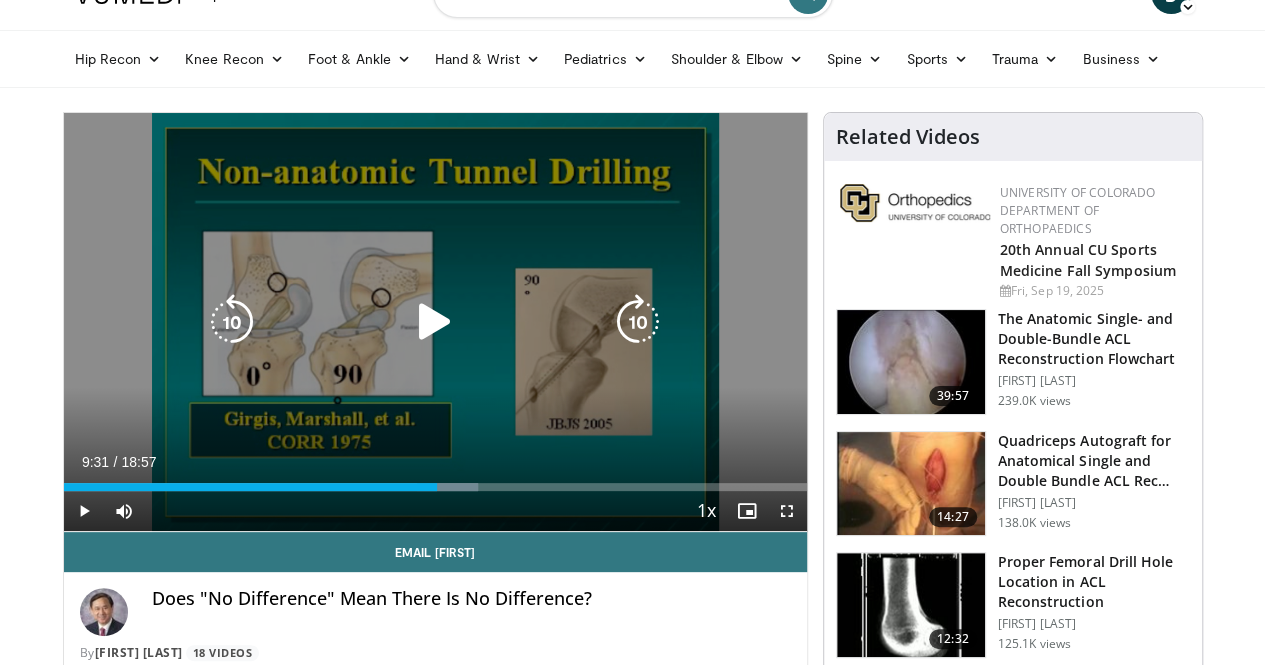 click at bounding box center (435, 322) 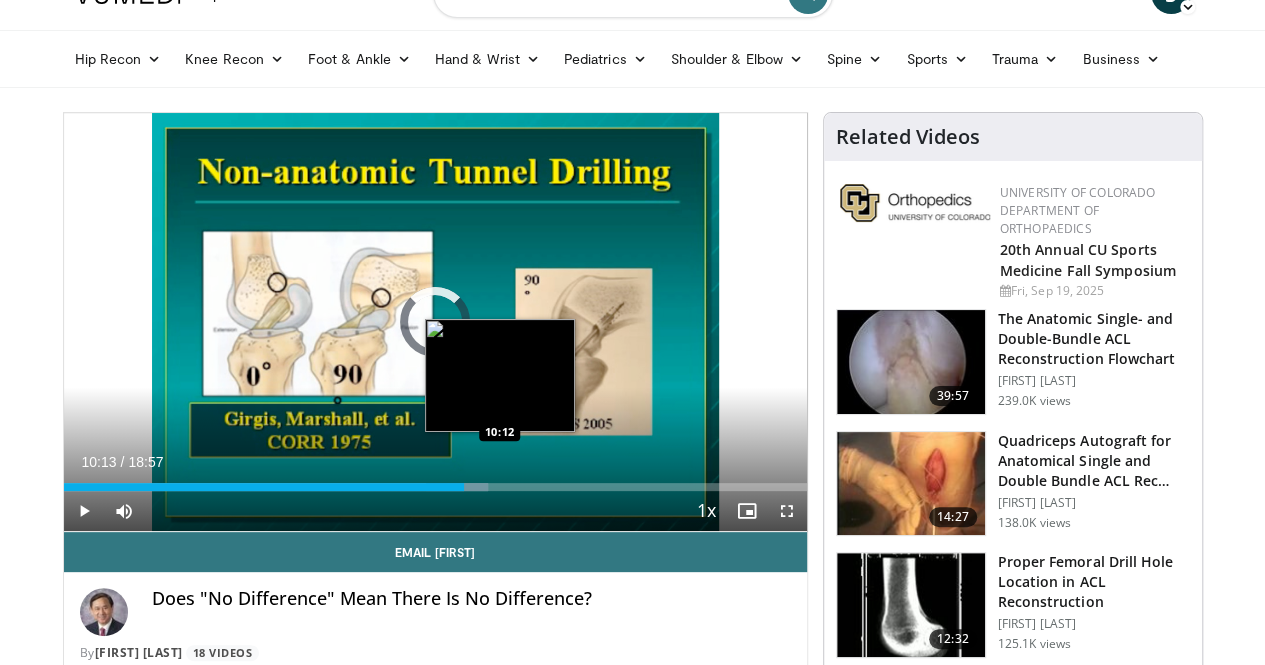 click on "Loaded :  57.12% 09:49 10:12" at bounding box center (435, 487) 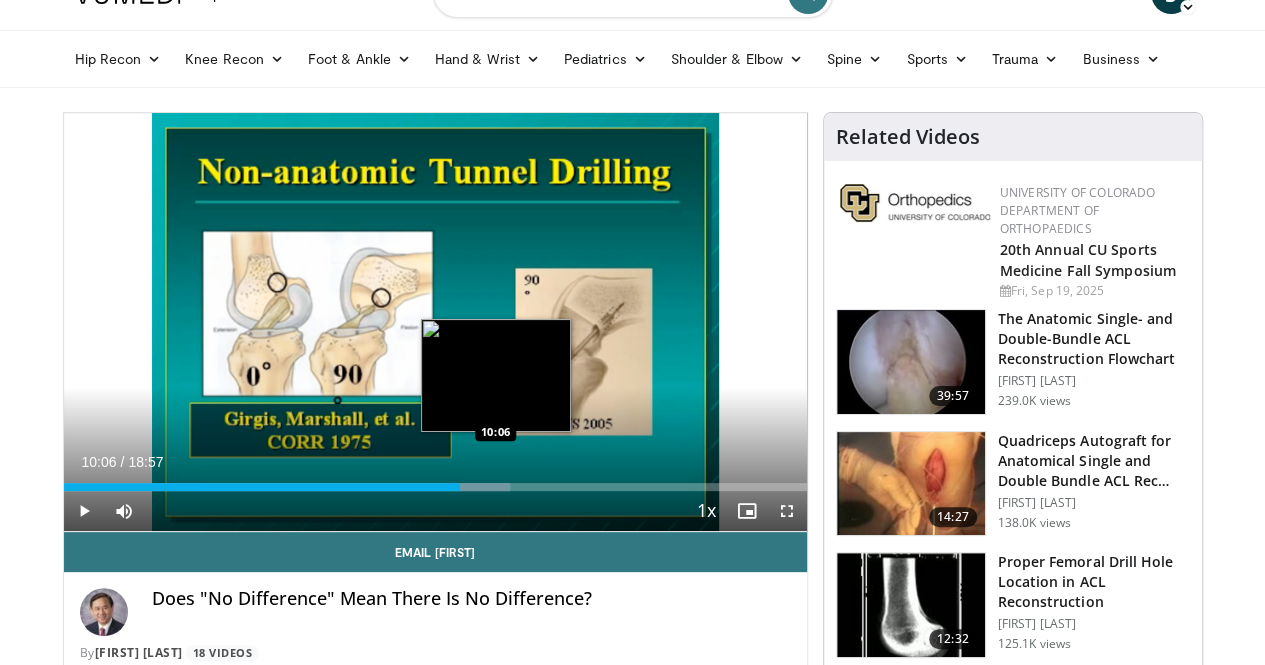 click on "Loaded :  60.15% 10:22 10:06" at bounding box center (435, 487) 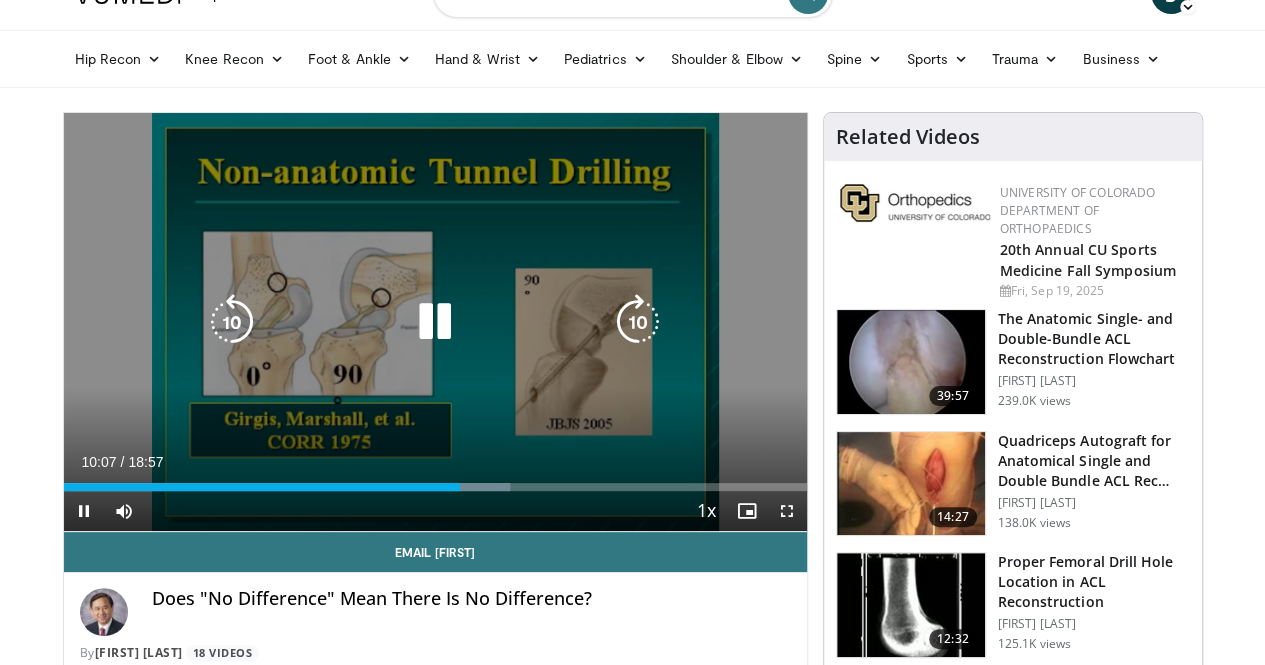 click at bounding box center (435, 322) 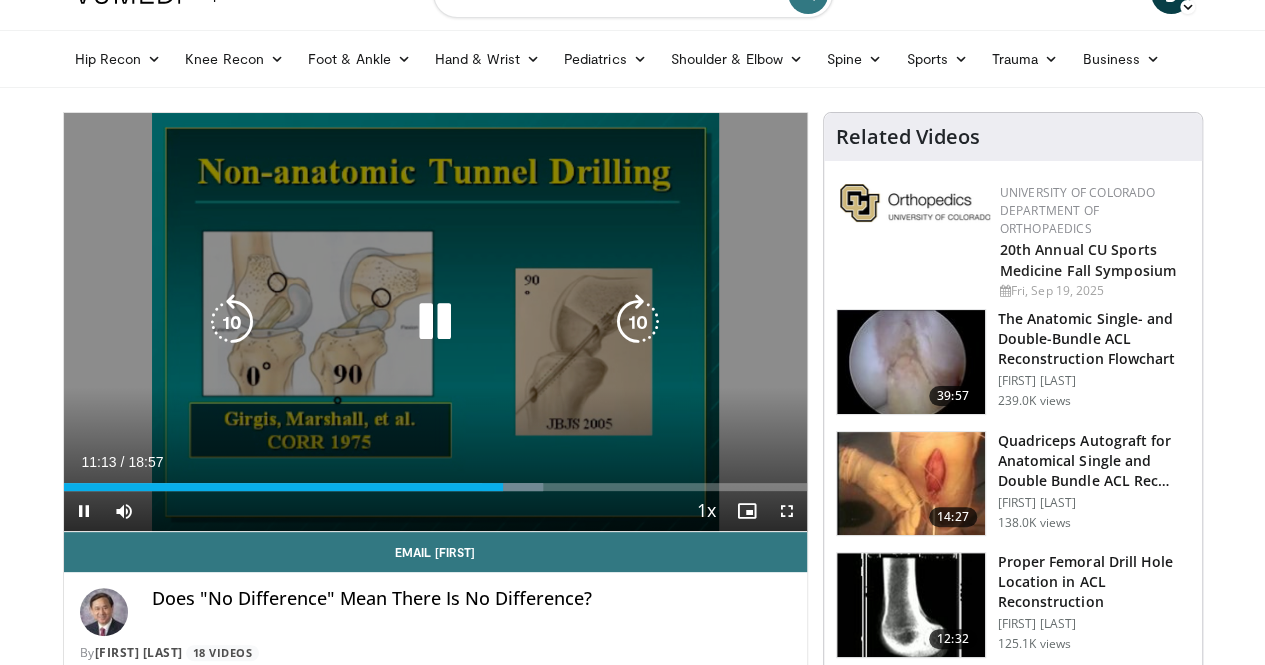 click at bounding box center (232, 322) 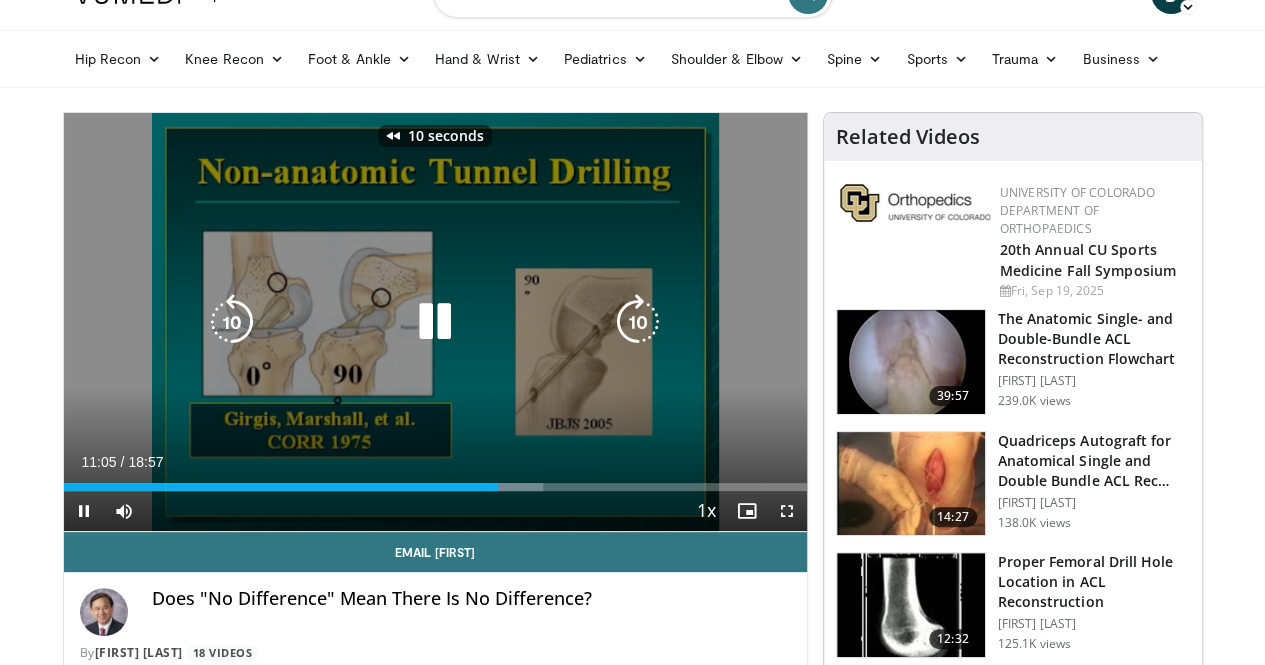 click at bounding box center (435, 322) 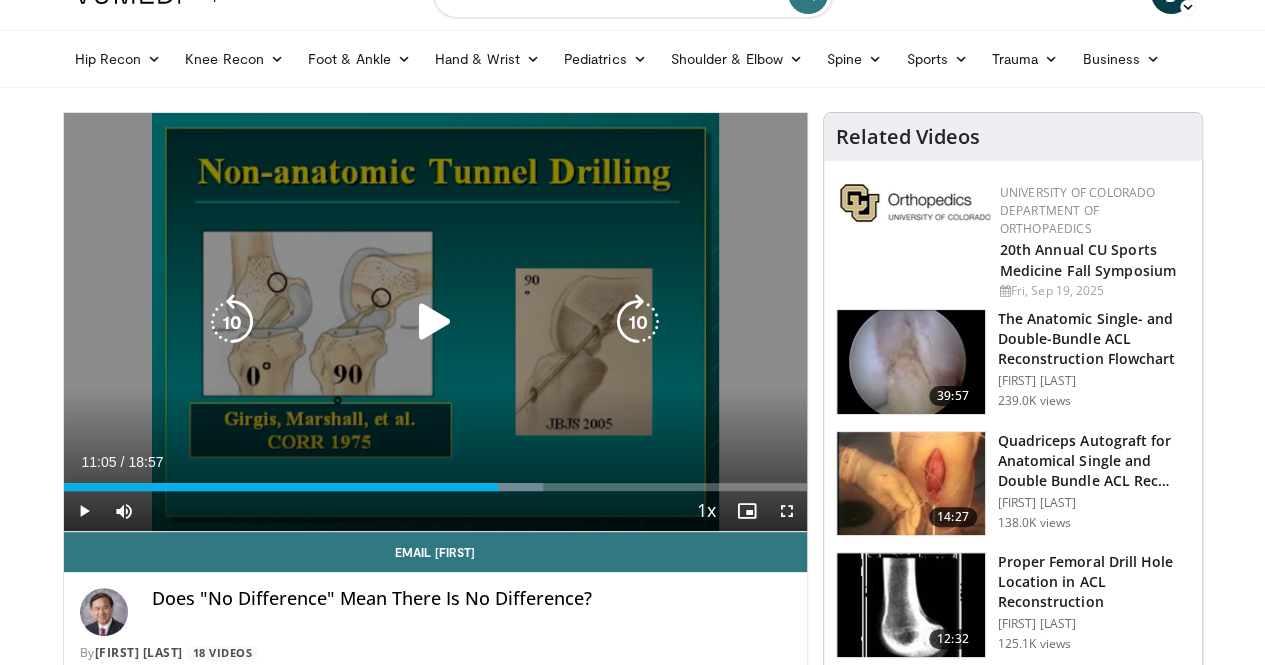 click at bounding box center [435, 322] 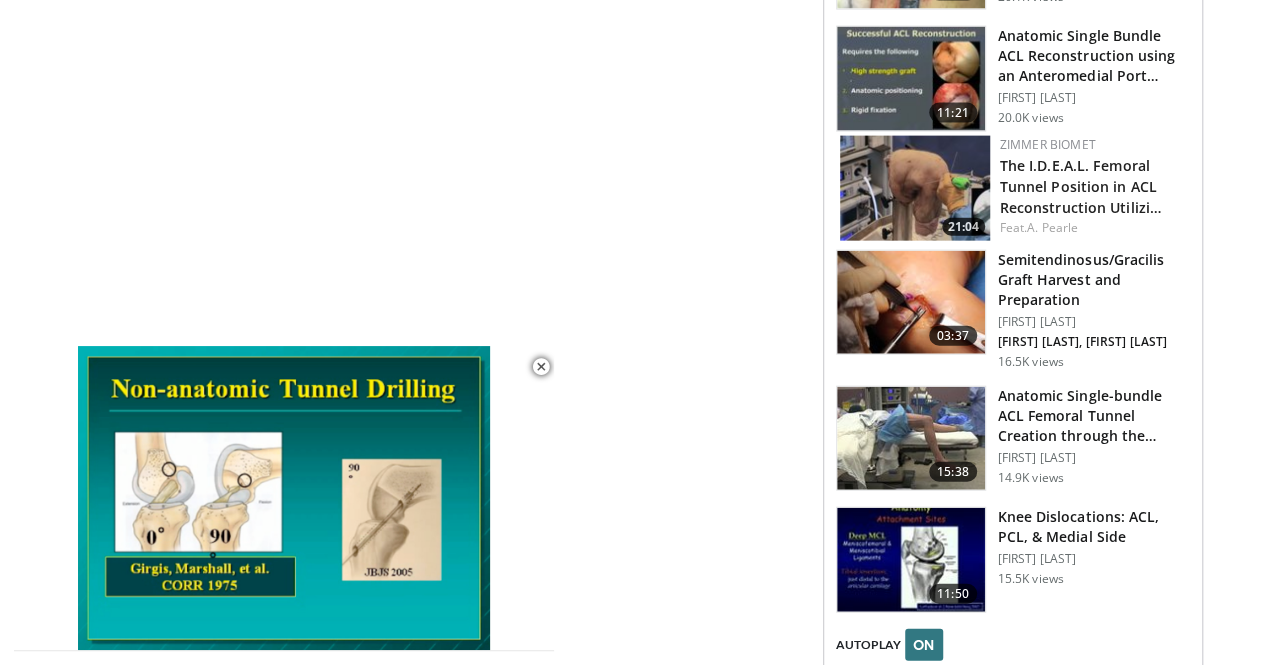 scroll, scrollTop: 2220, scrollLeft: 0, axis: vertical 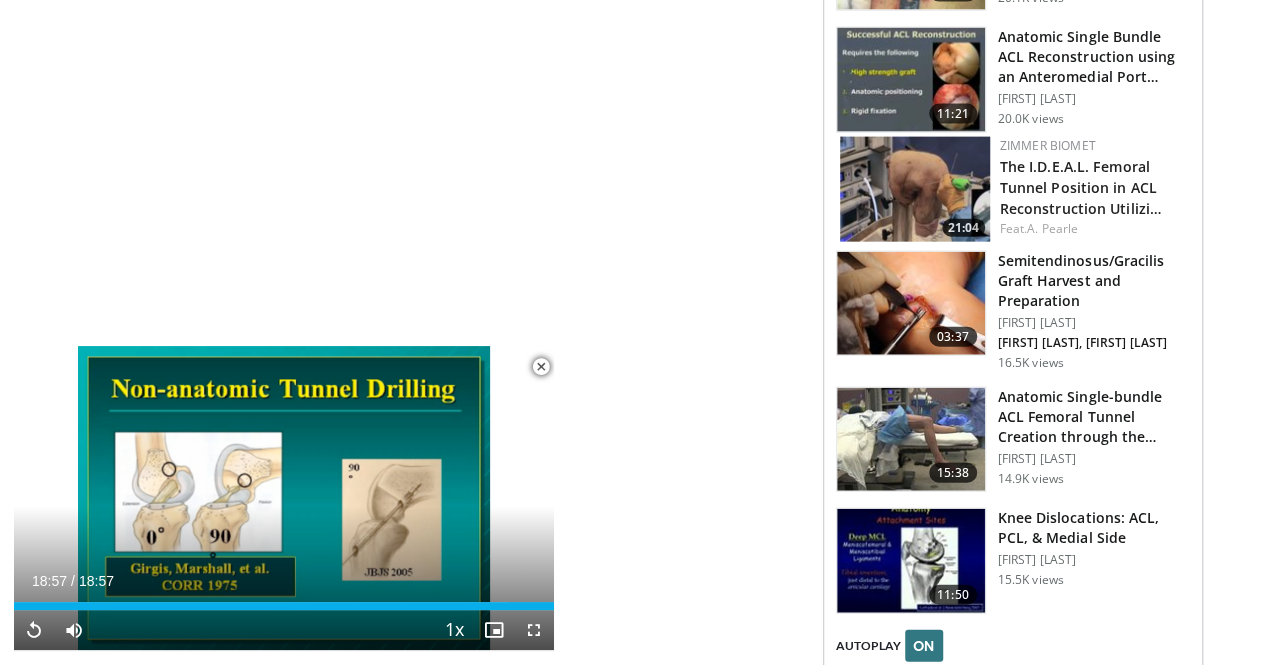 click at bounding box center (911, 304) 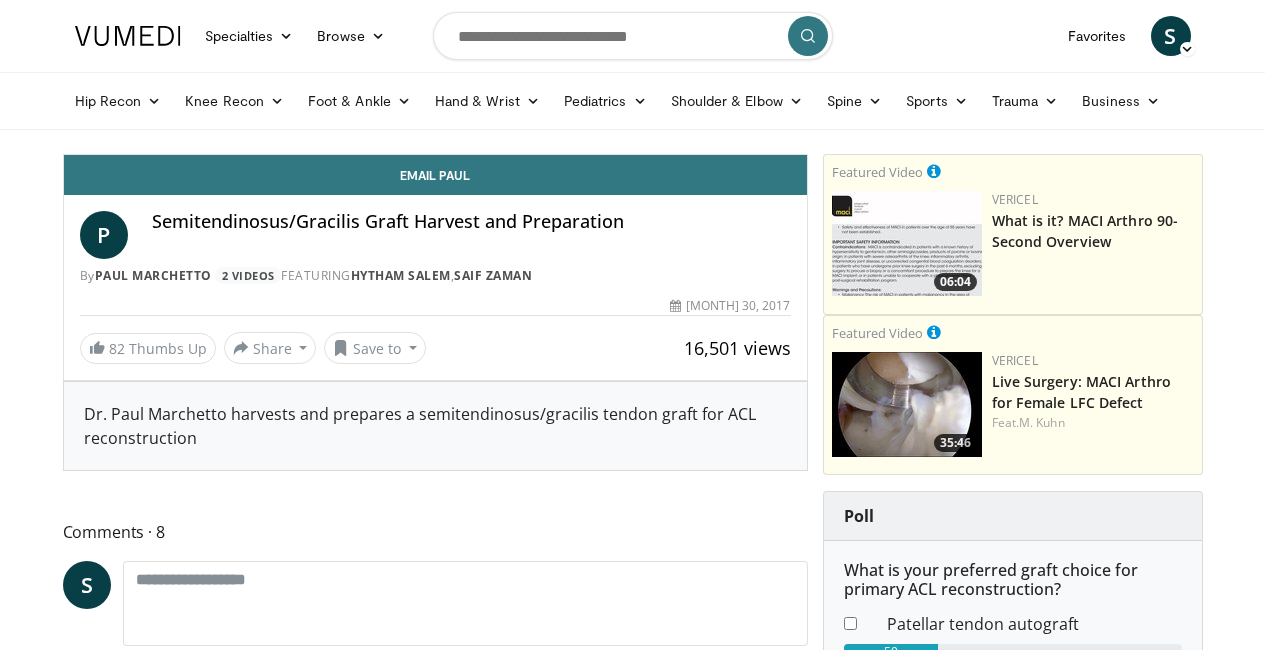 scroll, scrollTop: 0, scrollLeft: 0, axis: both 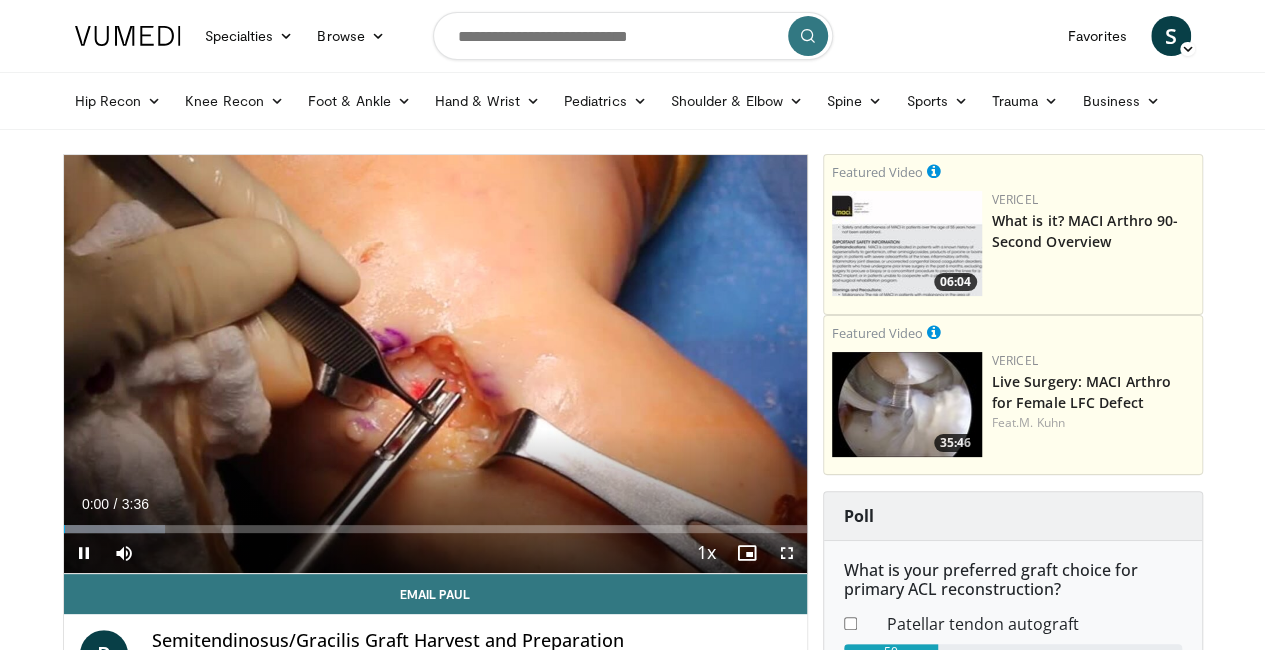 click at bounding box center (787, 553) 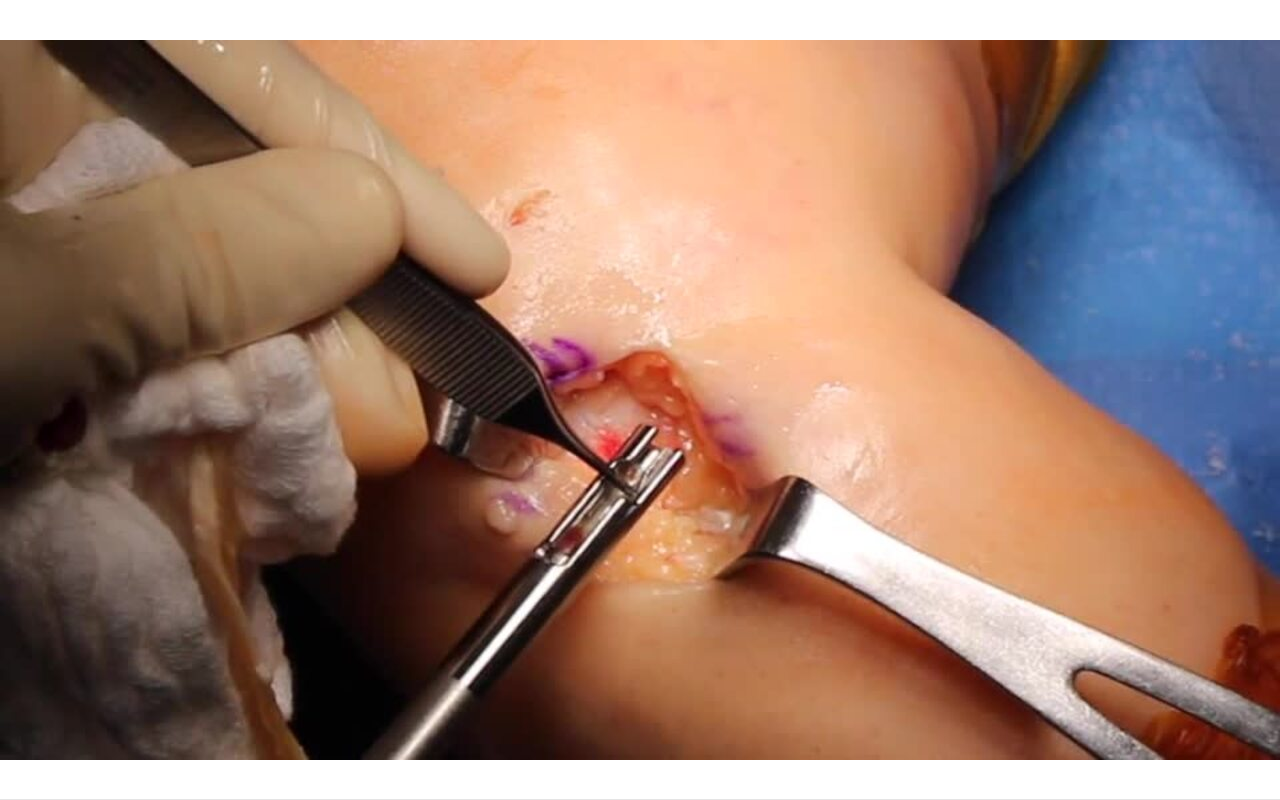 click at bounding box center [640, 400] 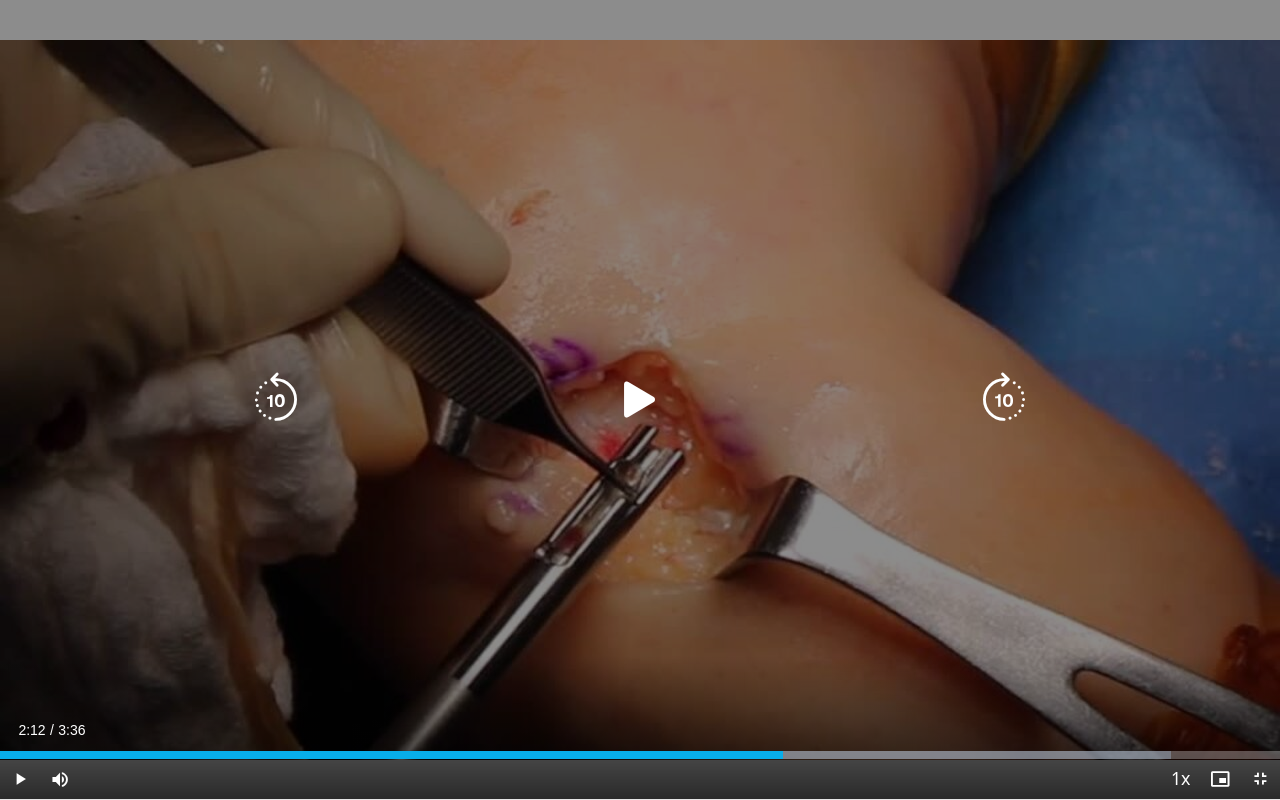 click at bounding box center [640, 400] 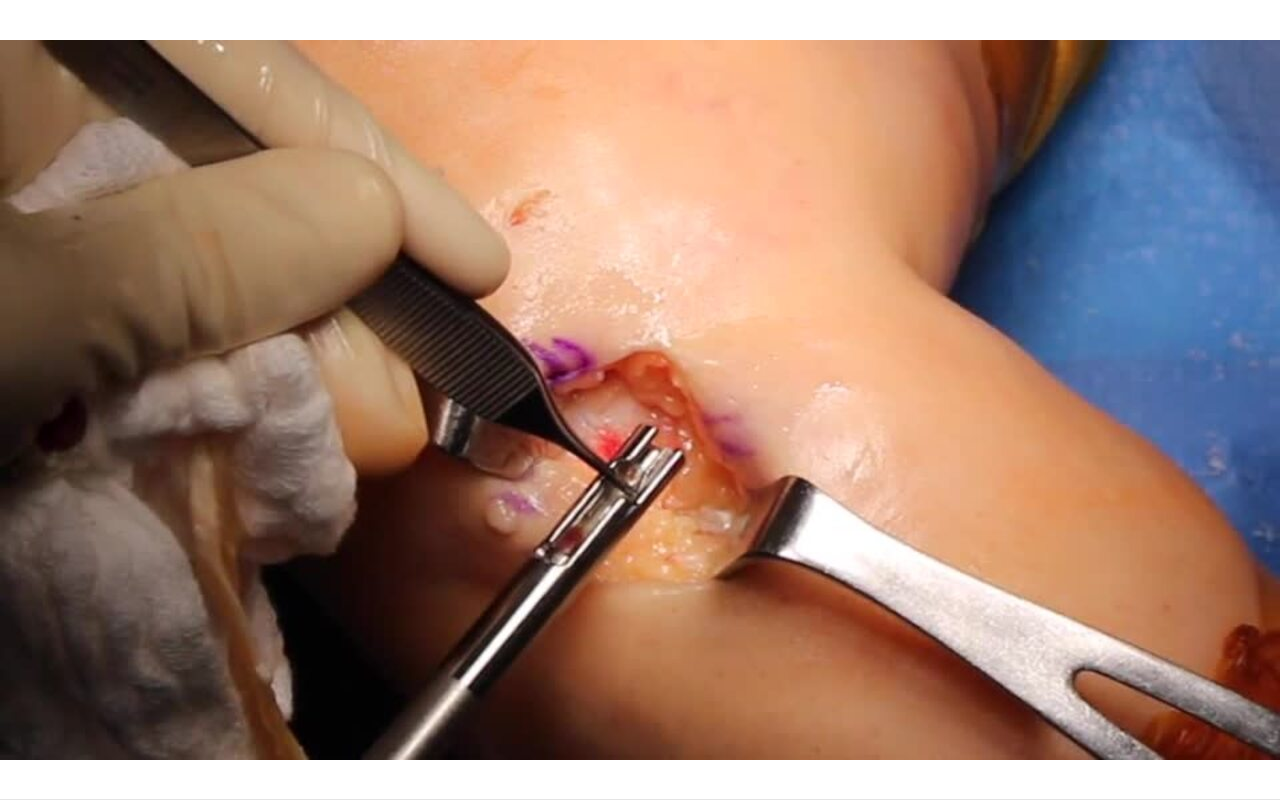 click on "10 seconds
Tap to unmute" at bounding box center (640, 399) 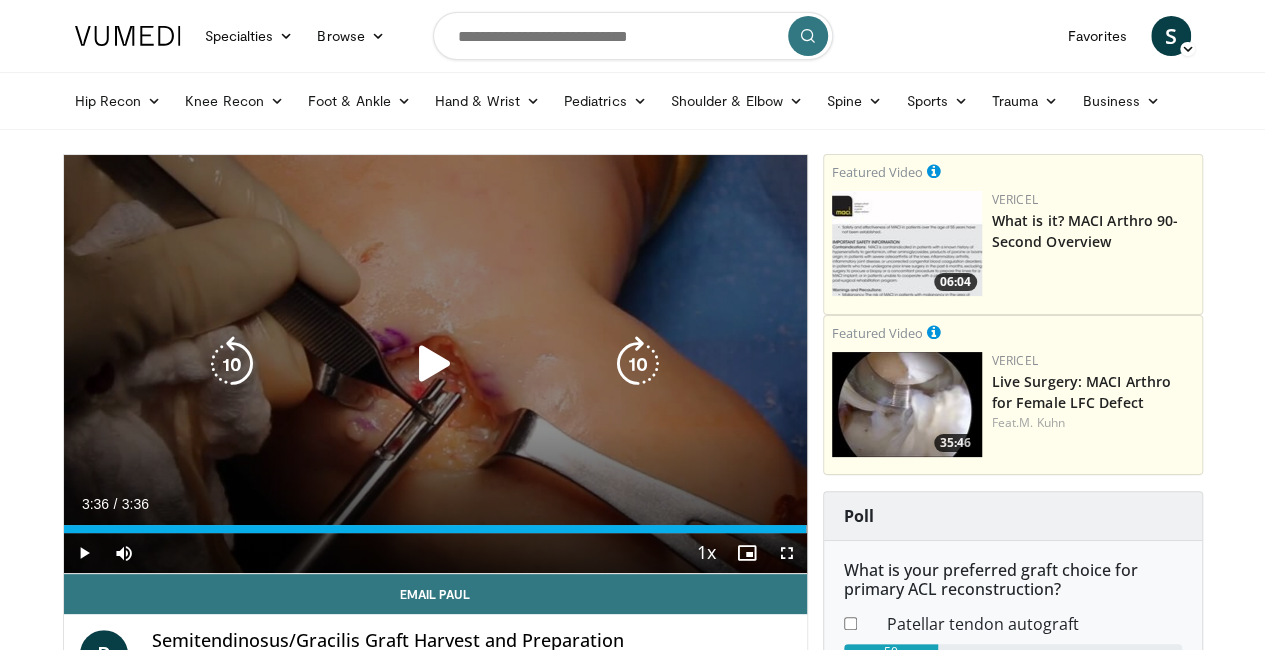 click at bounding box center [435, 364] 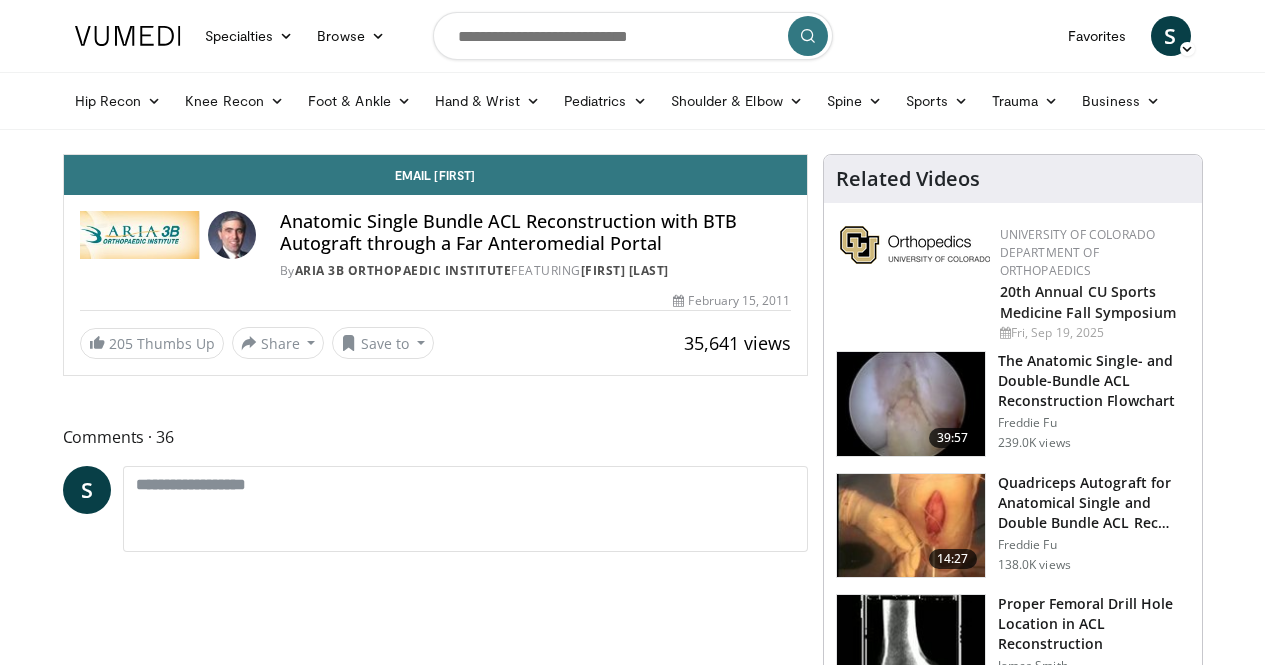 scroll, scrollTop: 0, scrollLeft: 0, axis: both 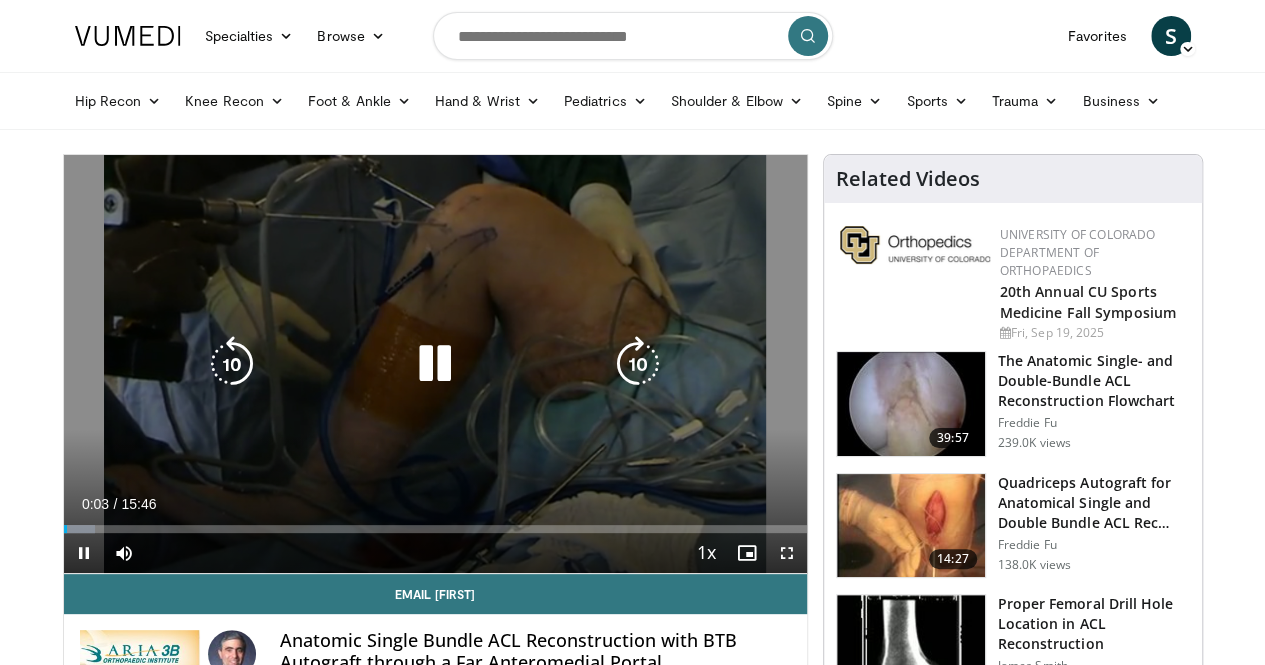click at bounding box center [435, 364] 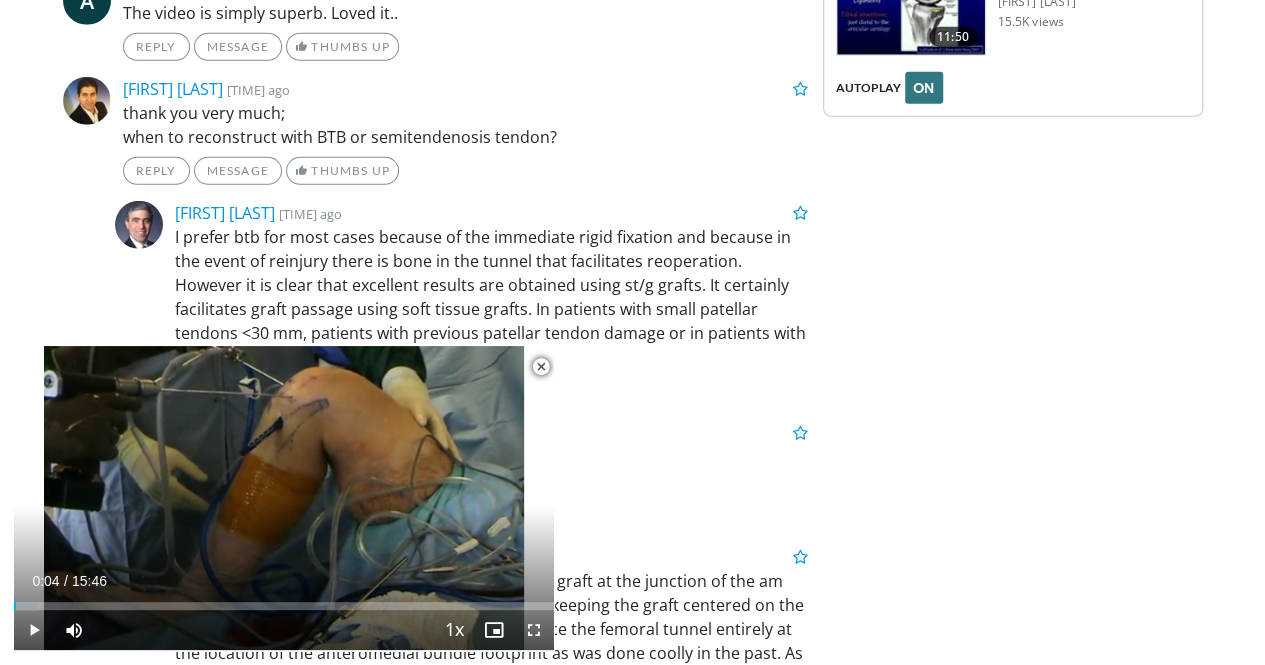 scroll, scrollTop: 2783, scrollLeft: 0, axis: vertical 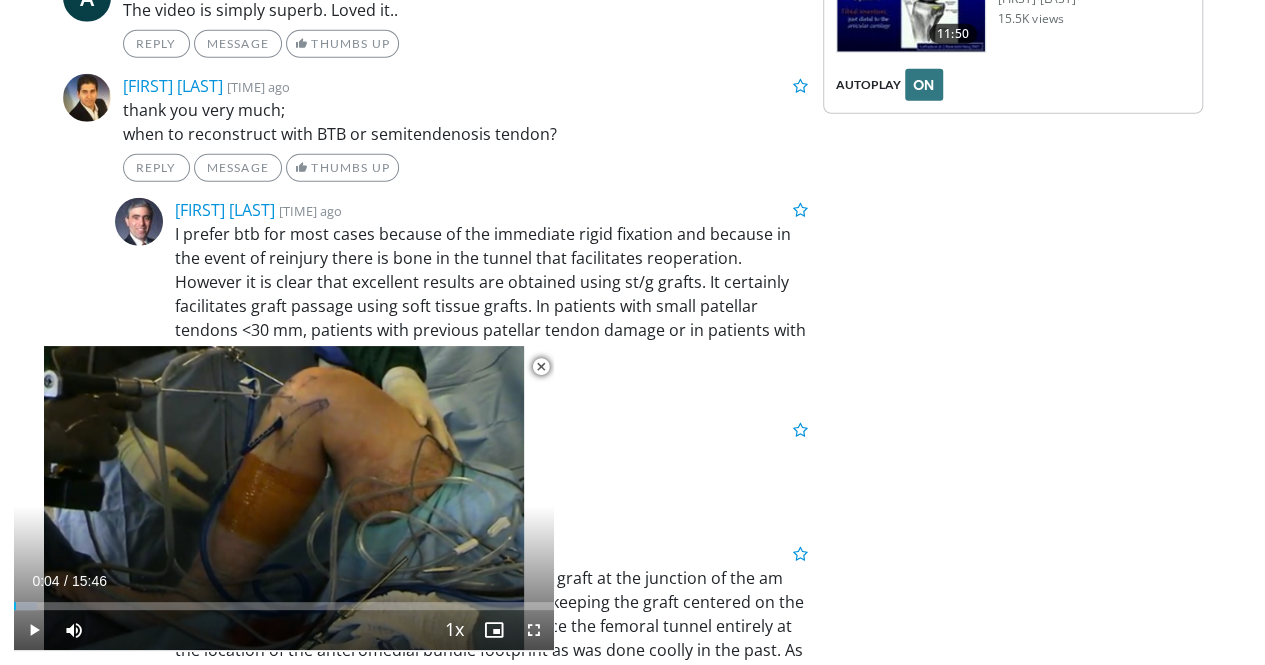 drag, startPoint x: 271, startPoint y: 488, endPoint x: 535, endPoint y: 626, distance: 297.8926 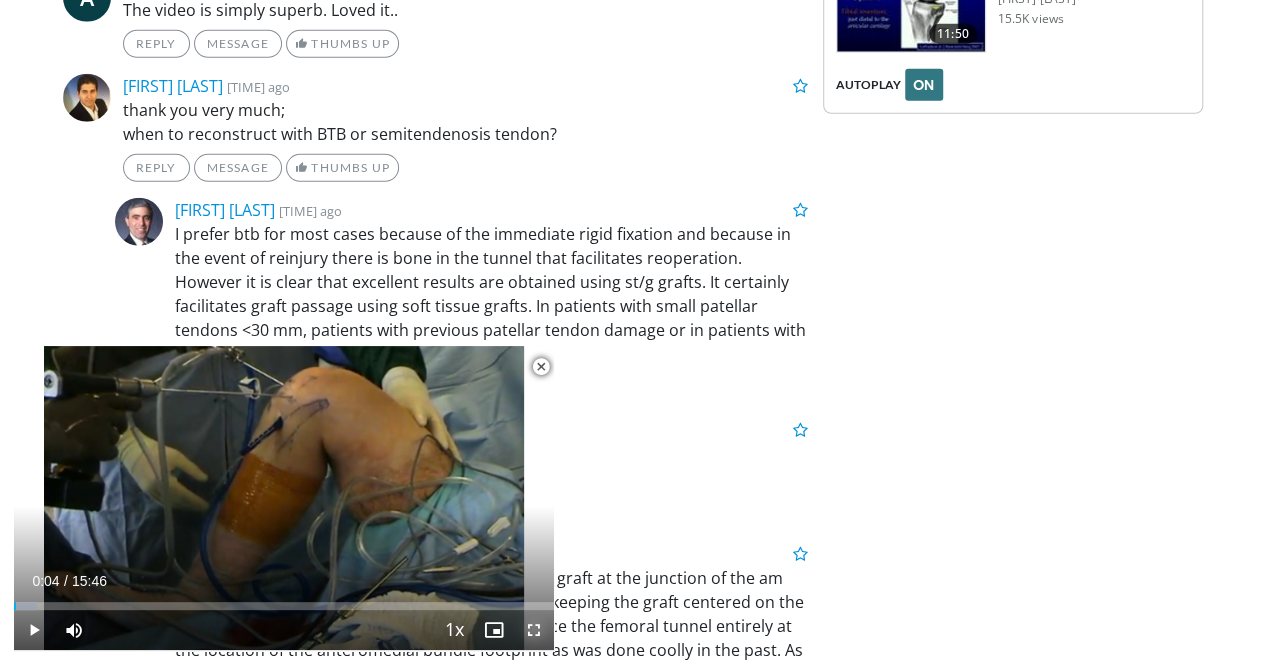 click at bounding box center (534, 630) 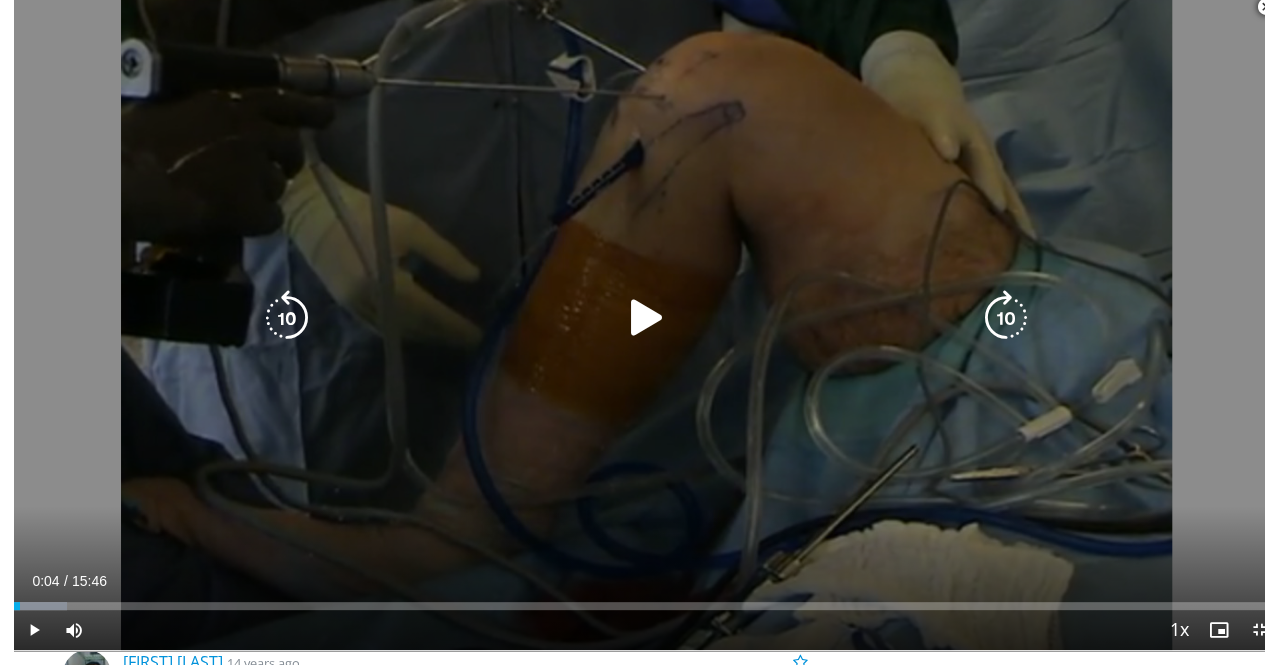 scroll, scrollTop: 2326, scrollLeft: 0, axis: vertical 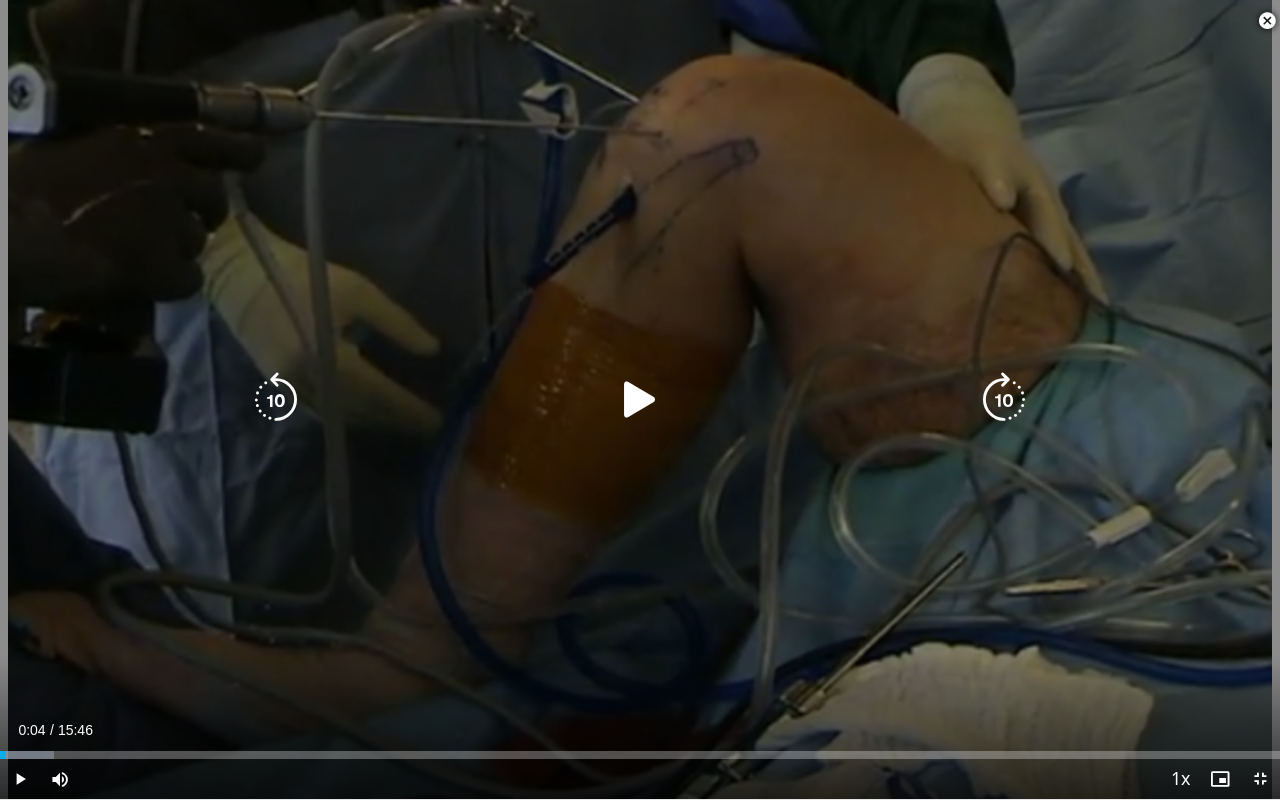 click at bounding box center (640, 400) 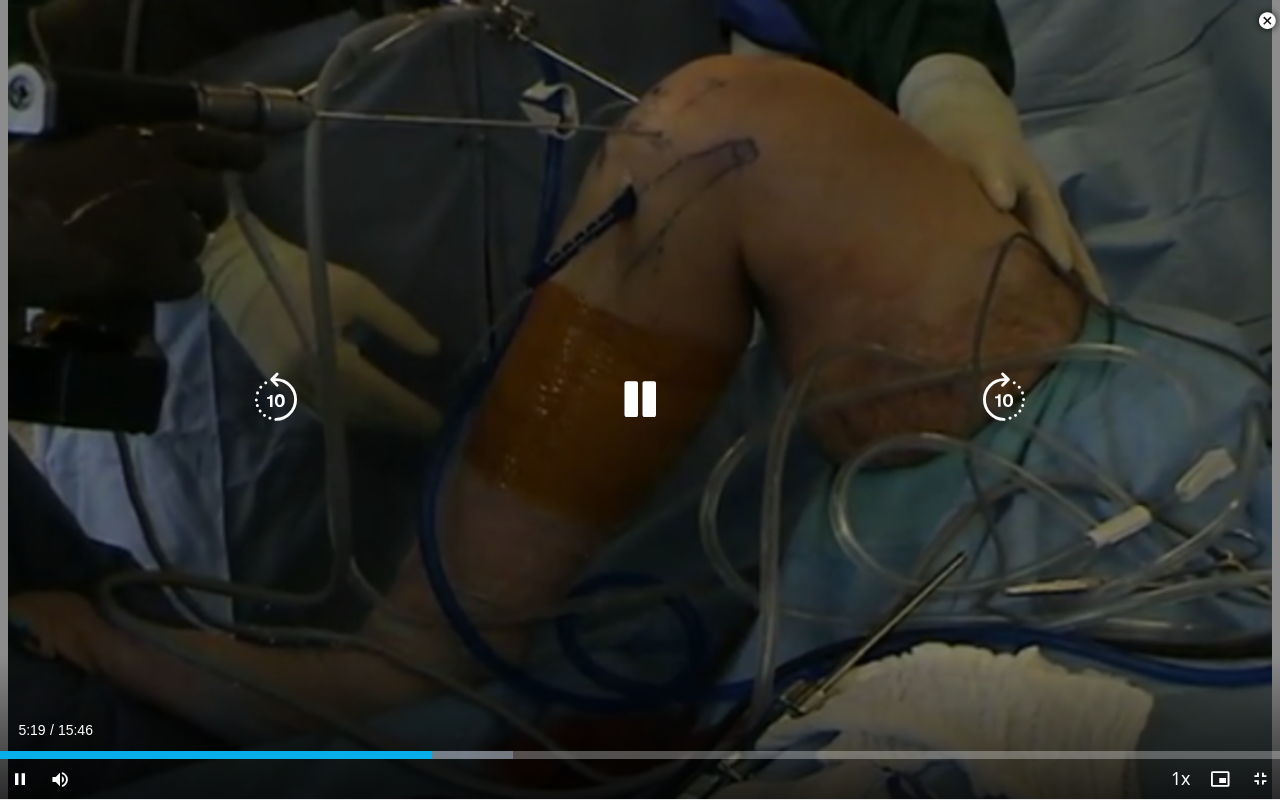 click at bounding box center (276, 400) 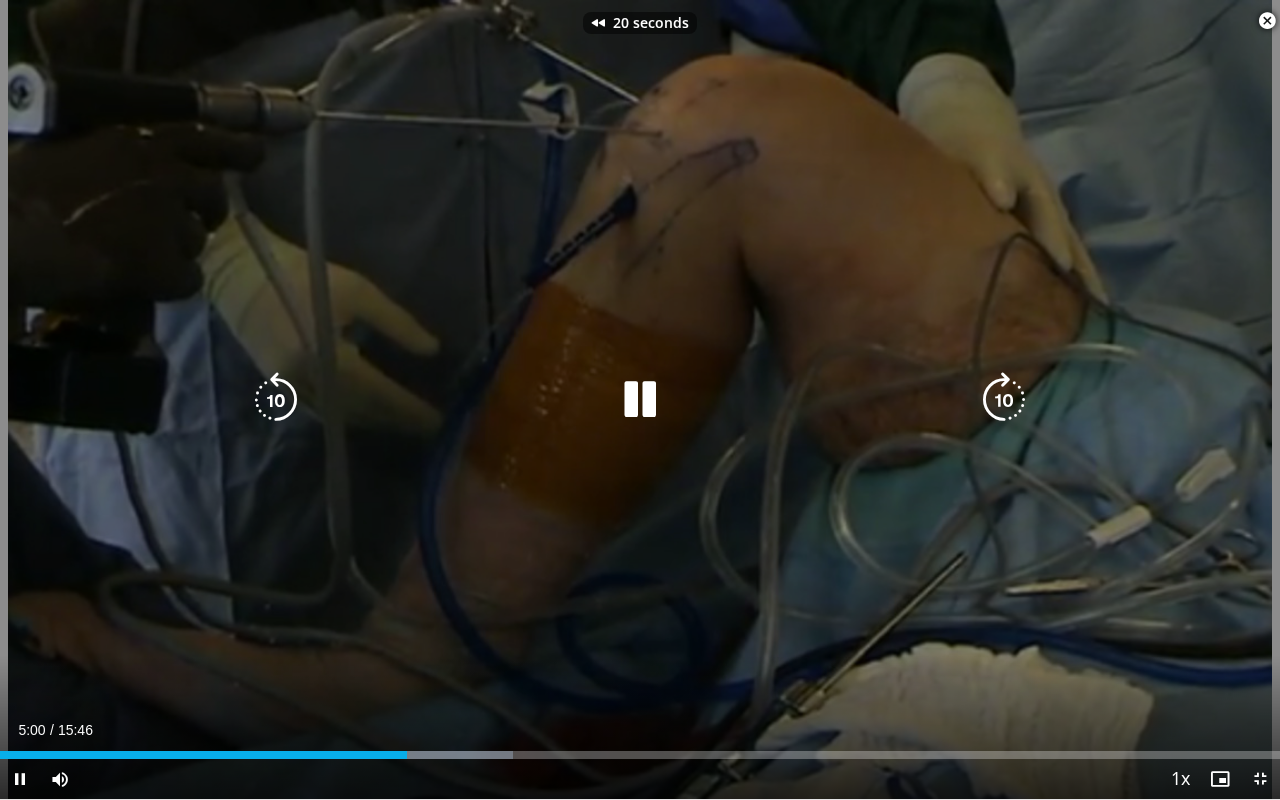 click at bounding box center (276, 400) 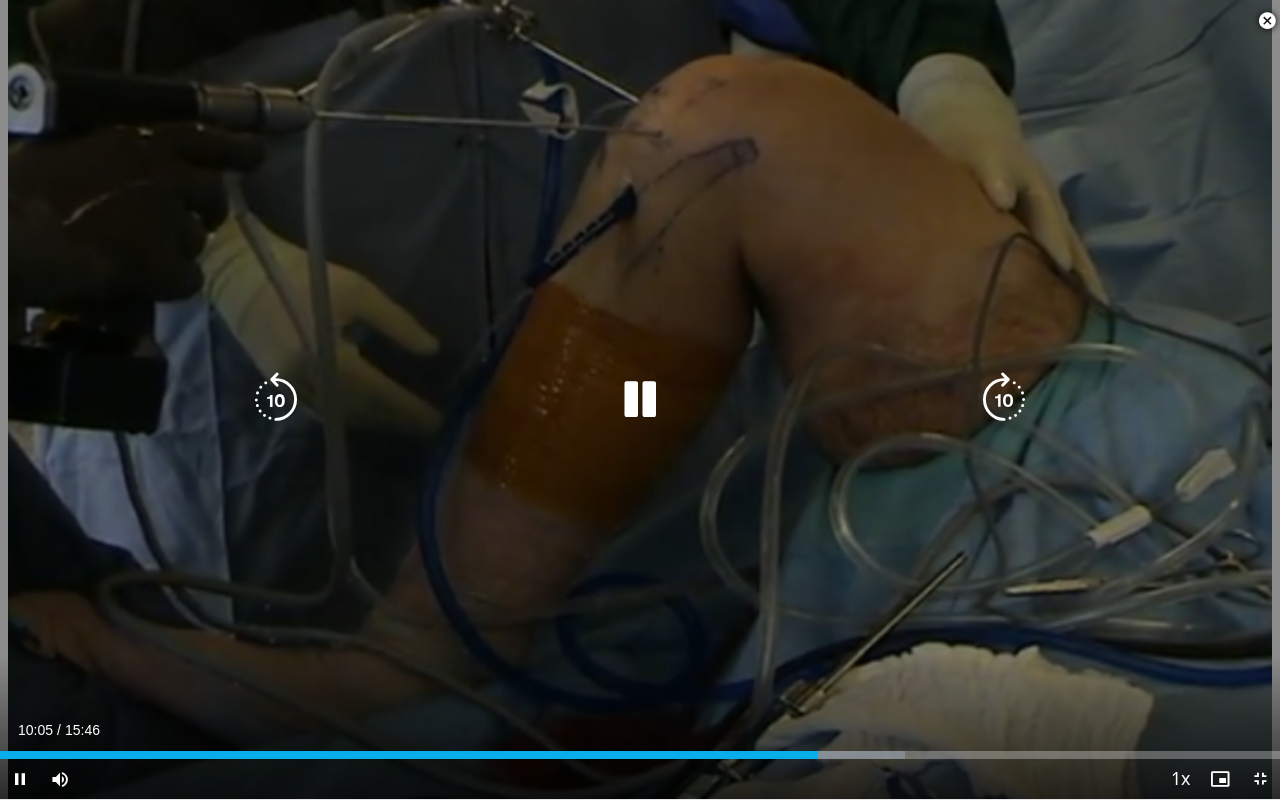 click at bounding box center (276, 400) 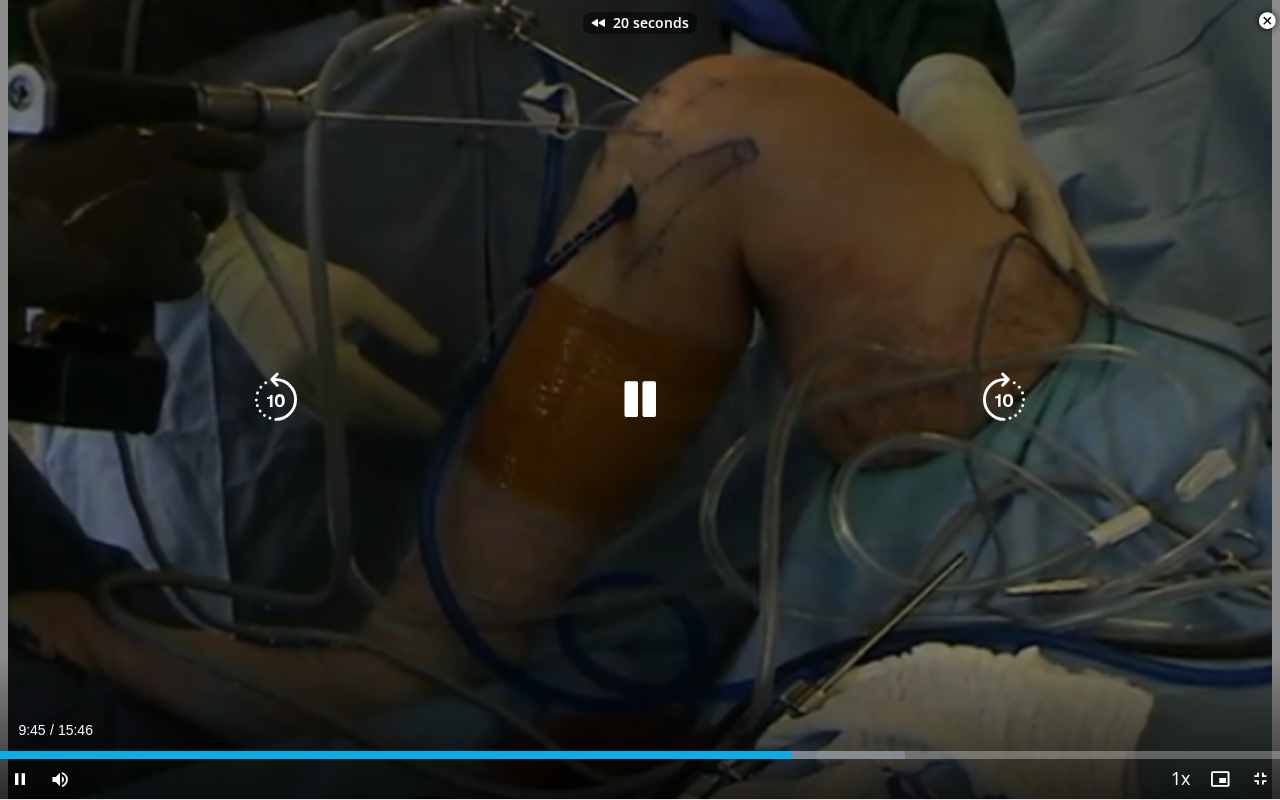 click at bounding box center (276, 400) 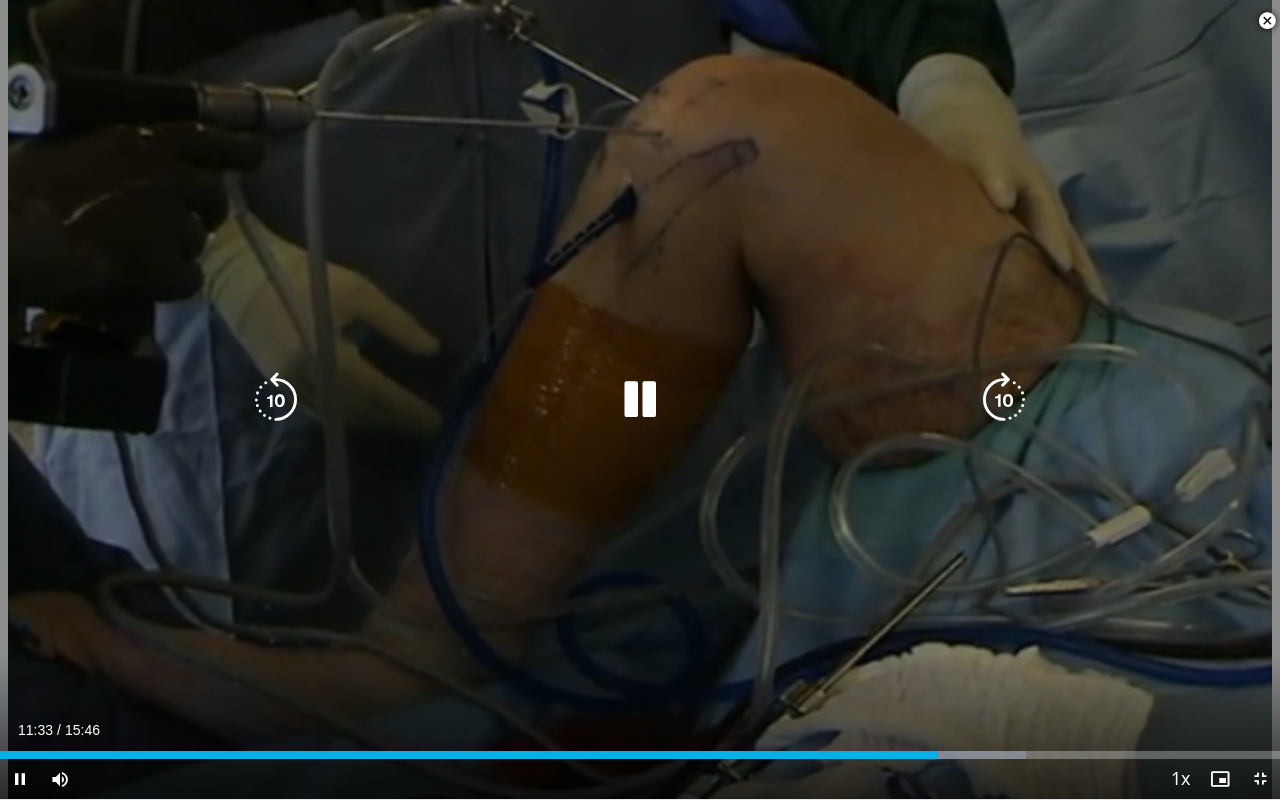 click at bounding box center (276, 400) 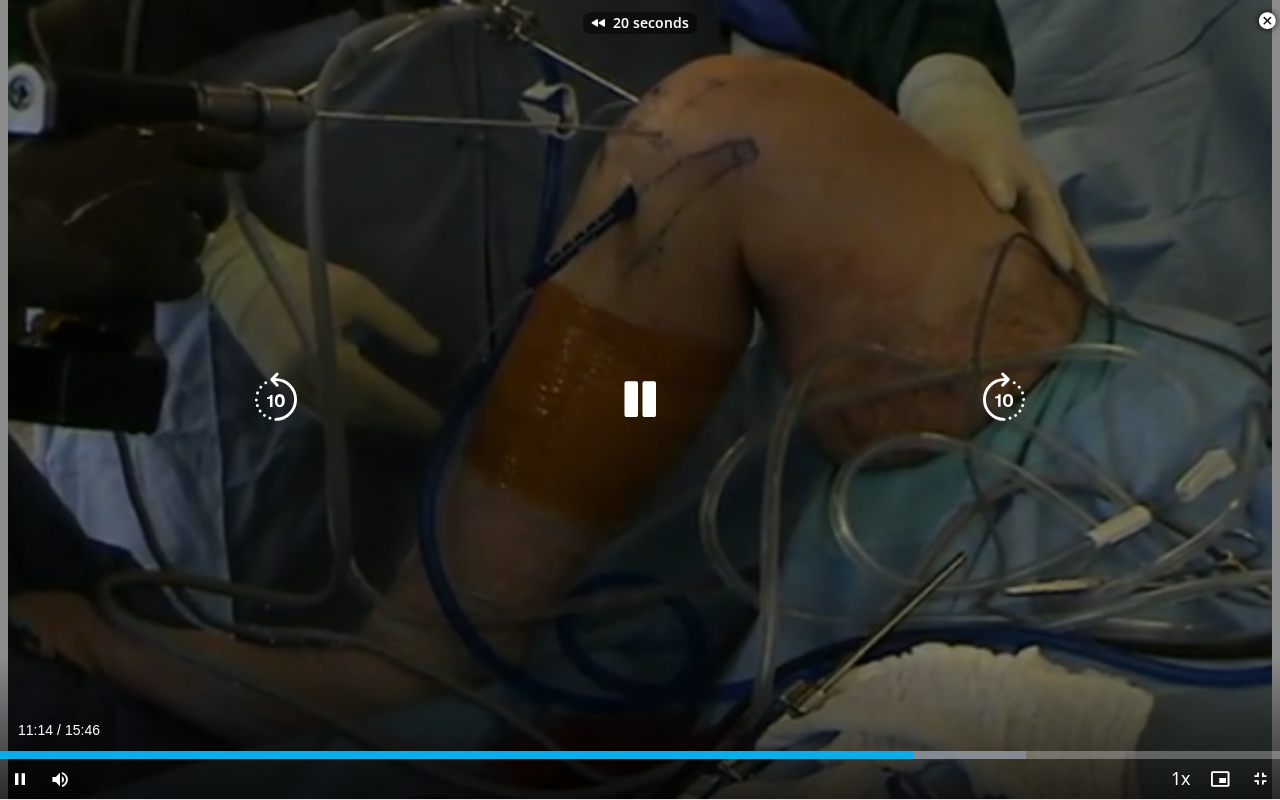 click at bounding box center (276, 400) 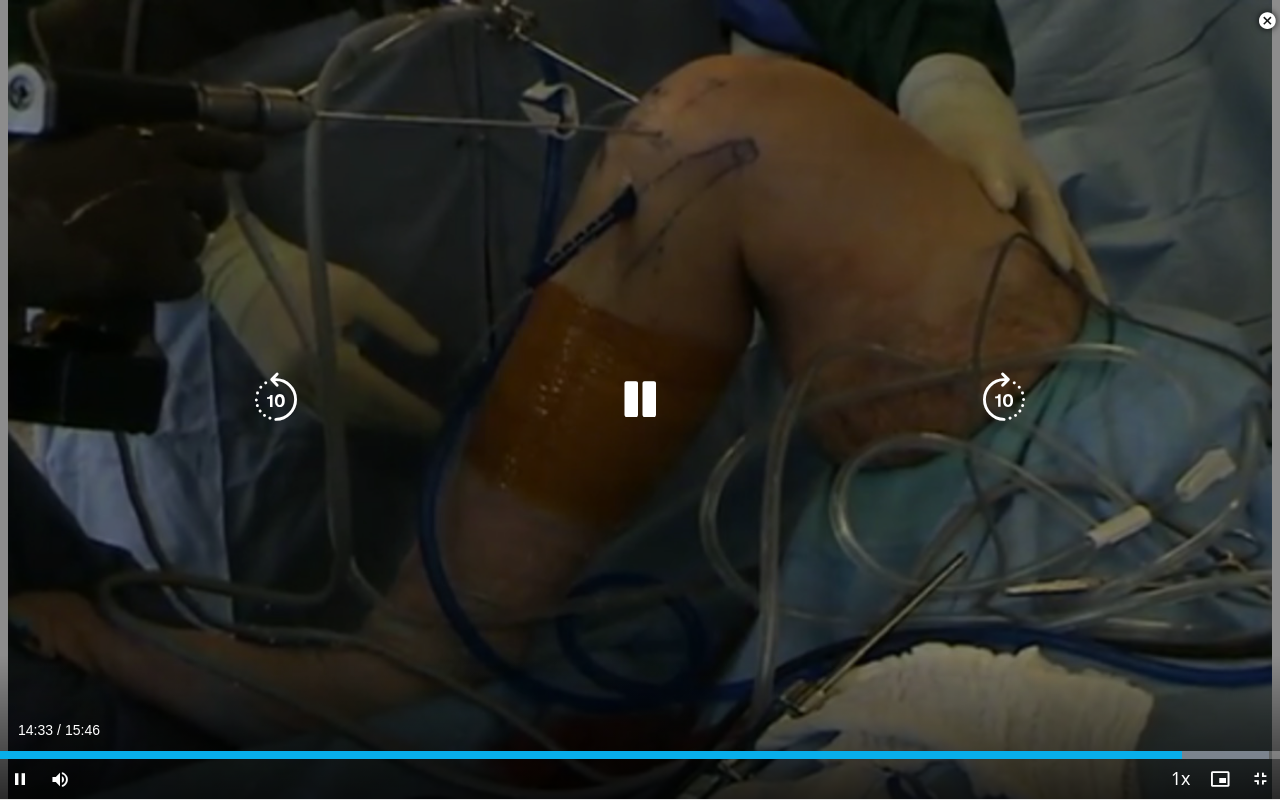 click at bounding box center [276, 400] 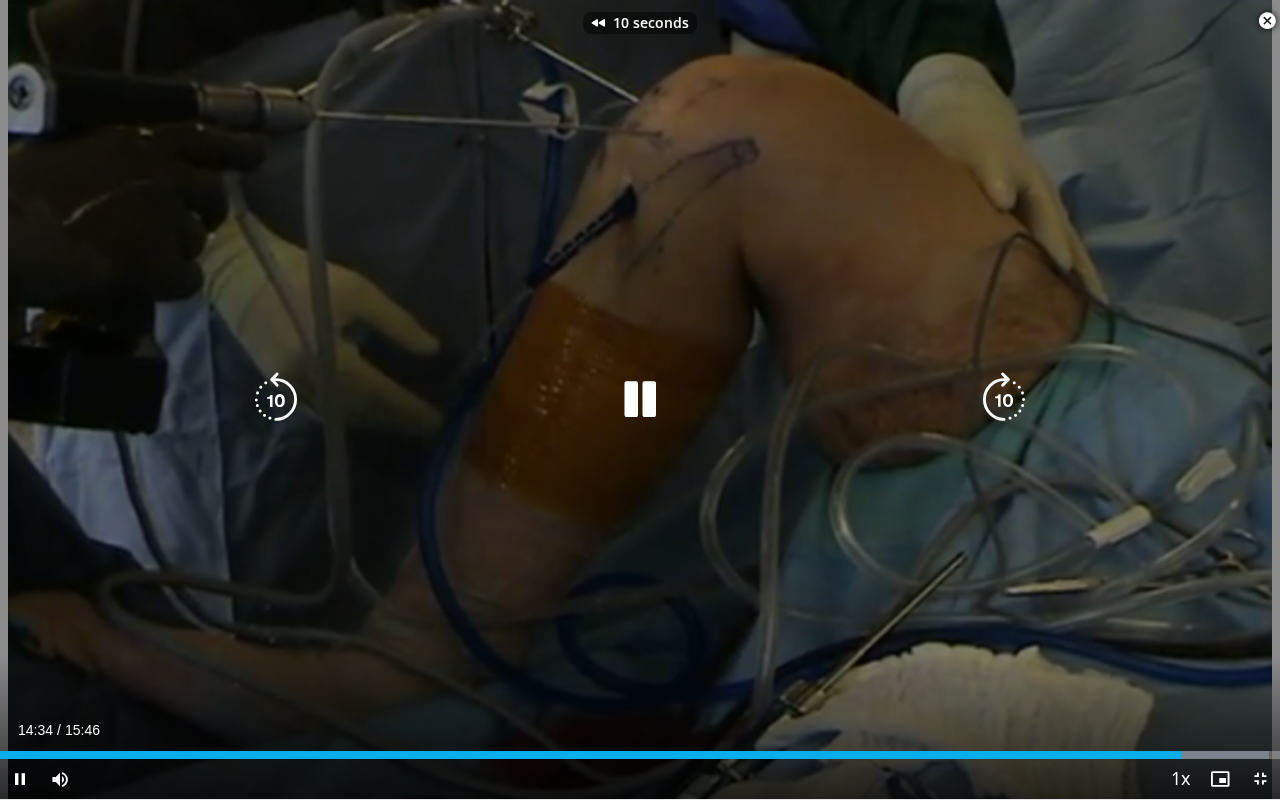 click at bounding box center [276, 400] 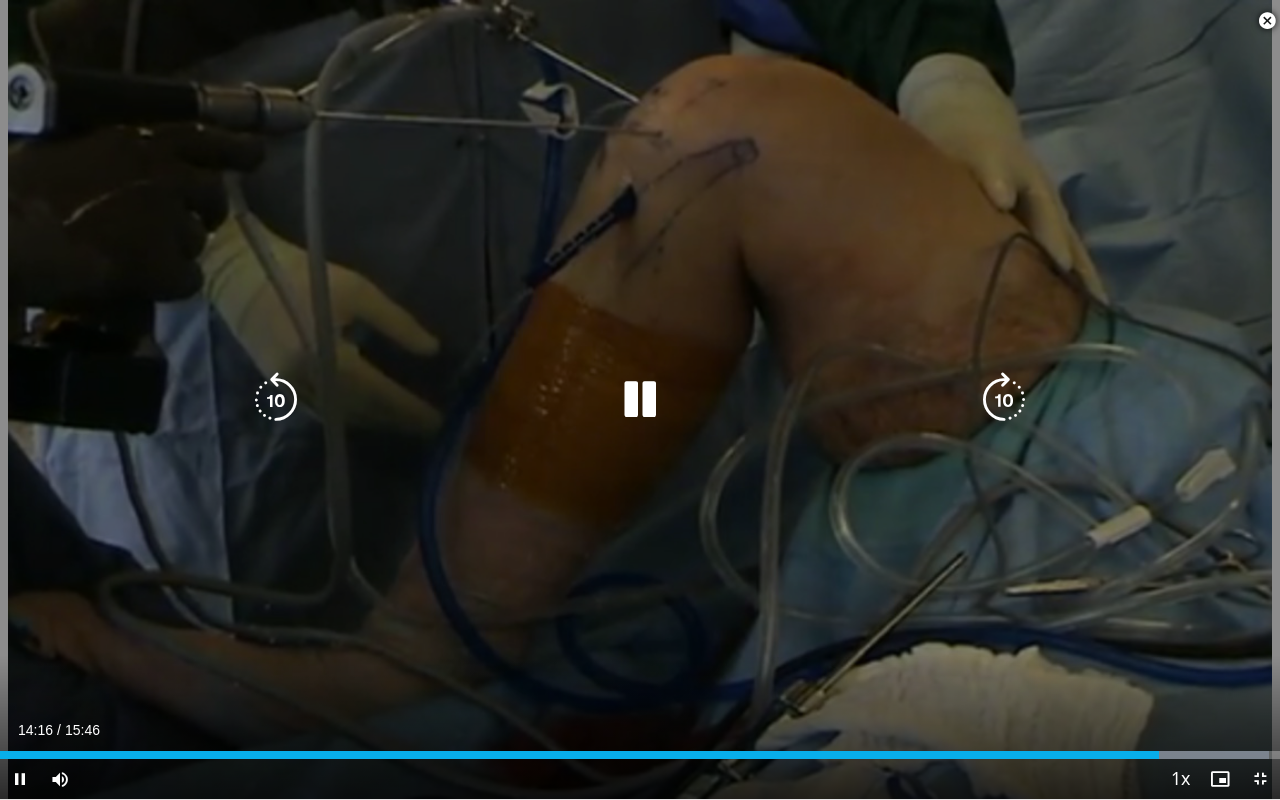 click at bounding box center (276, 400) 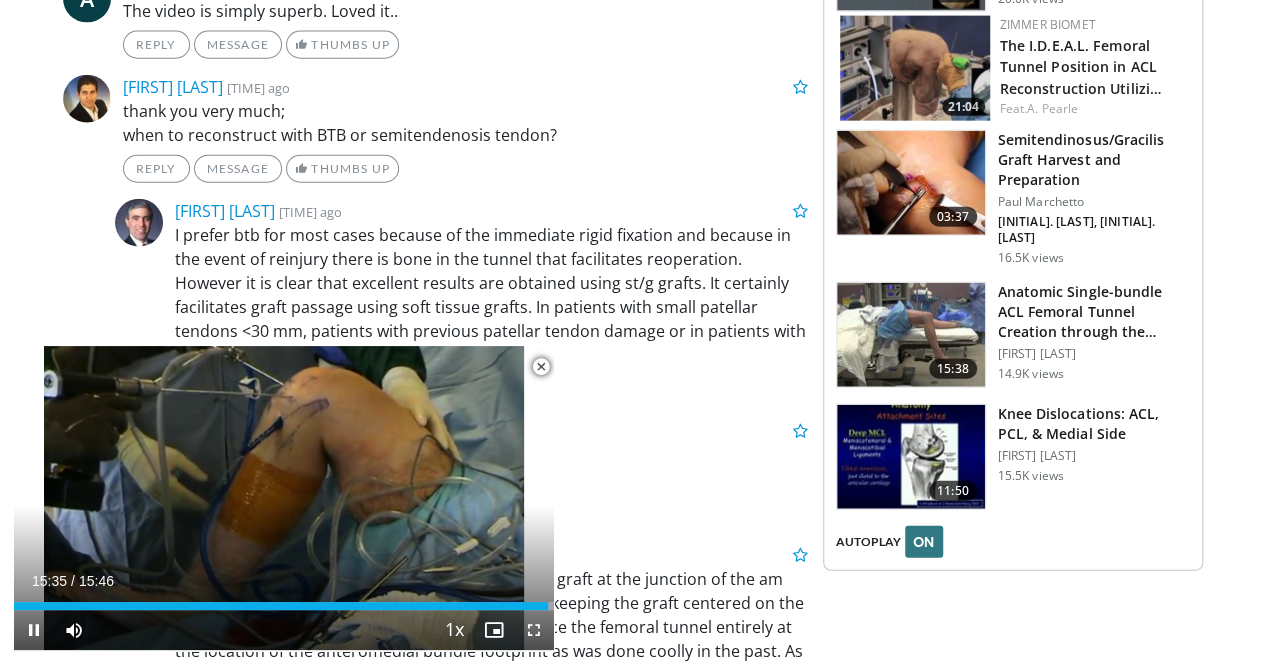 click at bounding box center (541, 367) 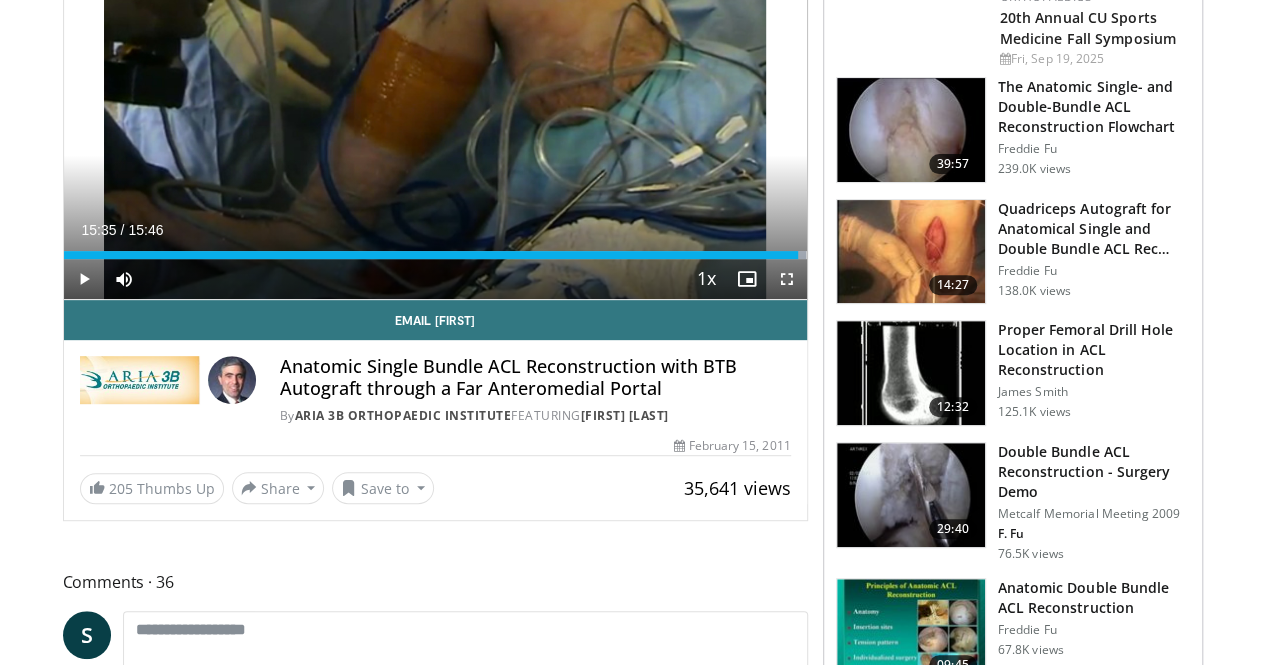 scroll, scrollTop: 0, scrollLeft: 0, axis: both 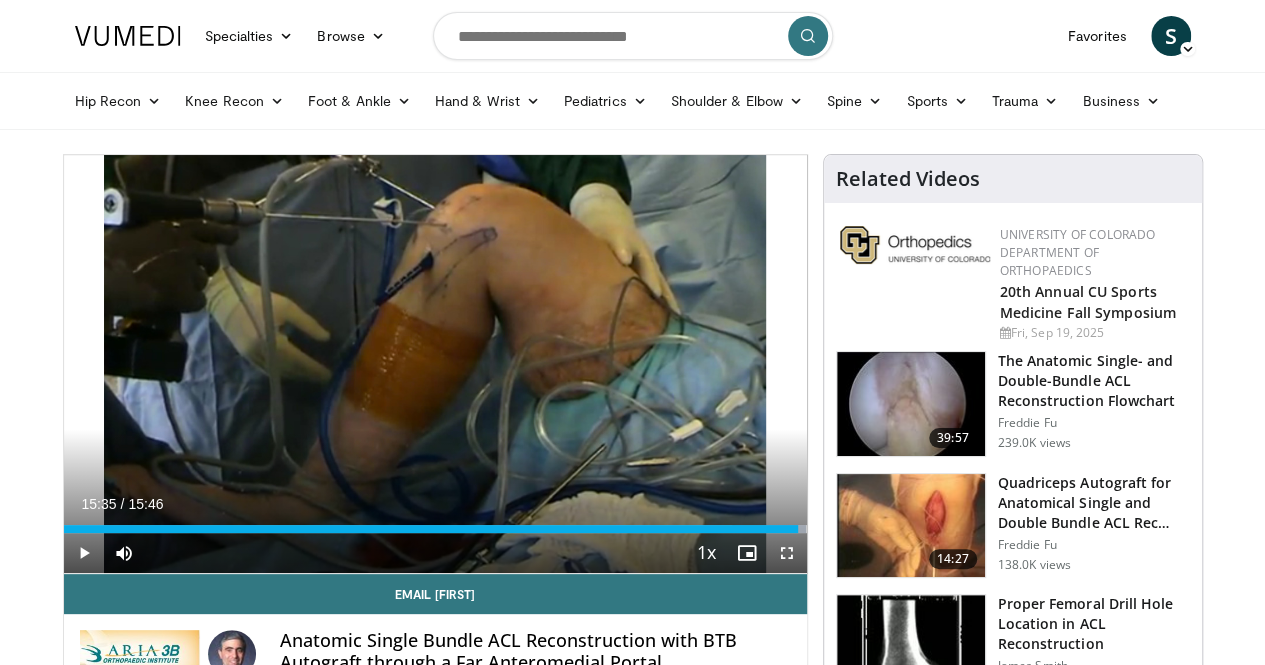 click at bounding box center [633, 36] 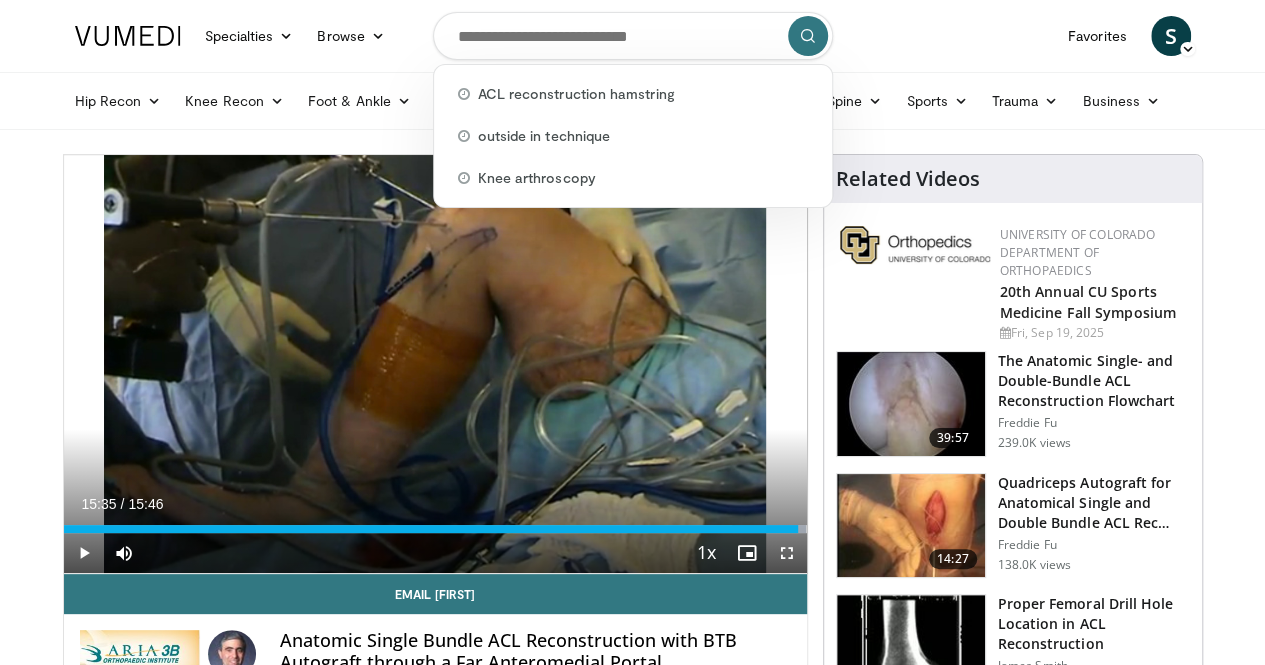 click at bounding box center (633, 36) 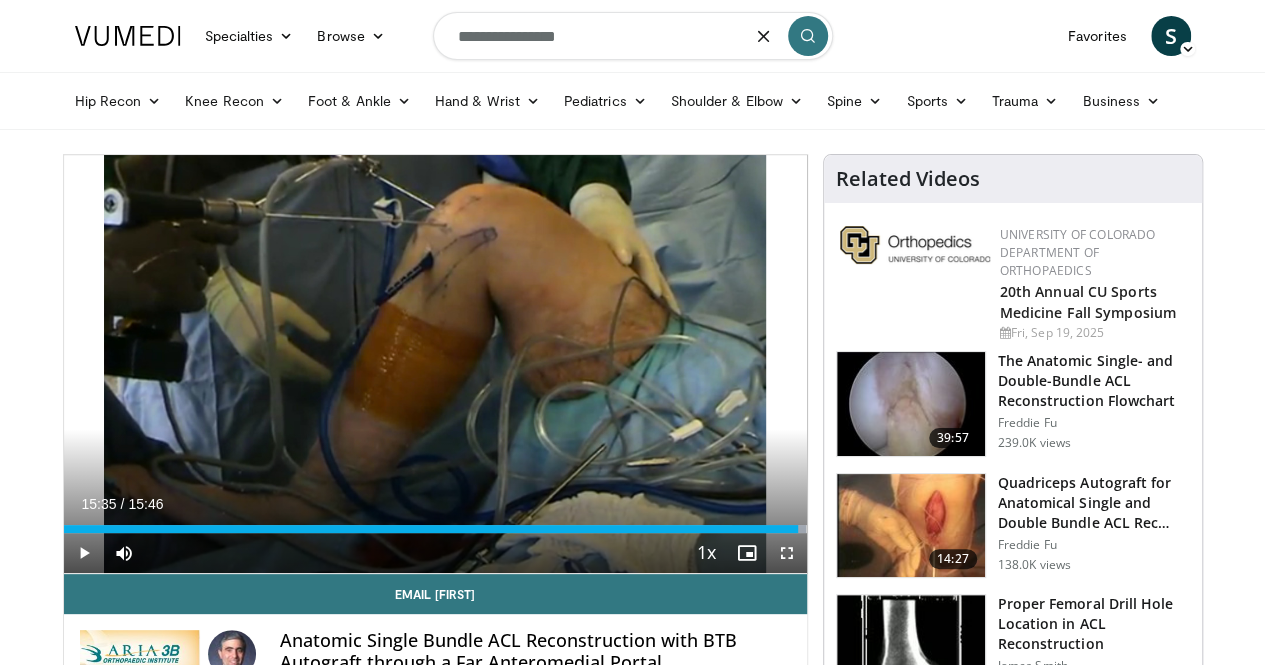 type on "**********" 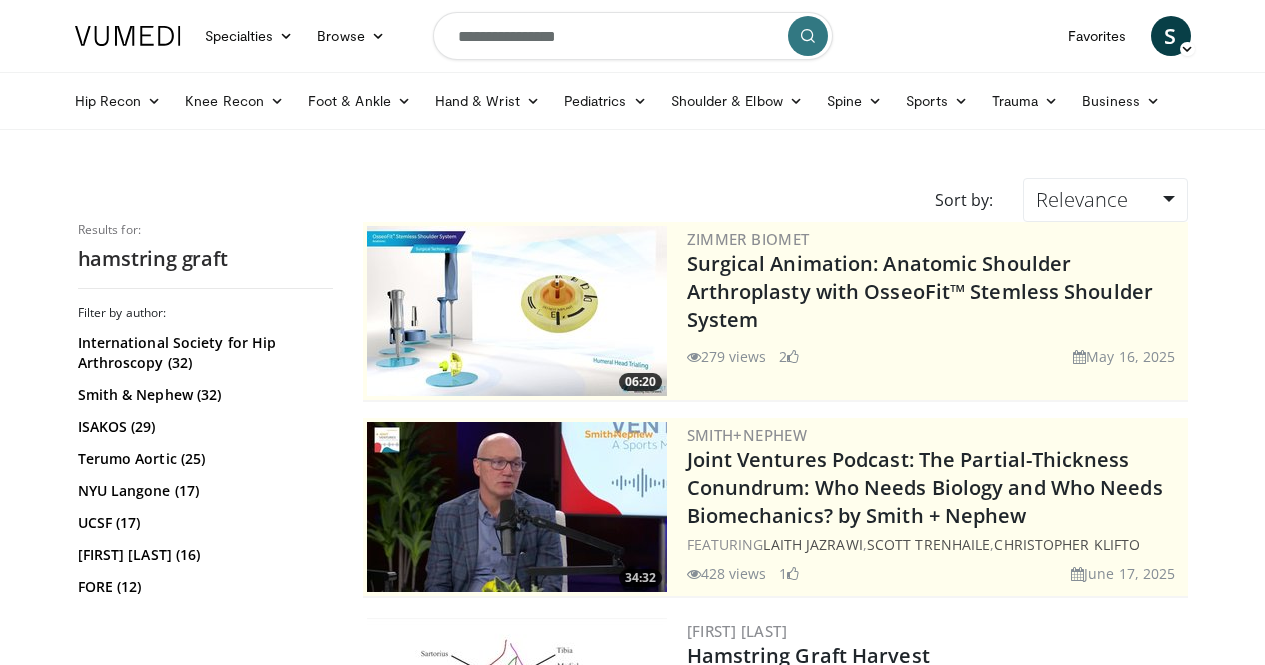 scroll, scrollTop: 0, scrollLeft: 0, axis: both 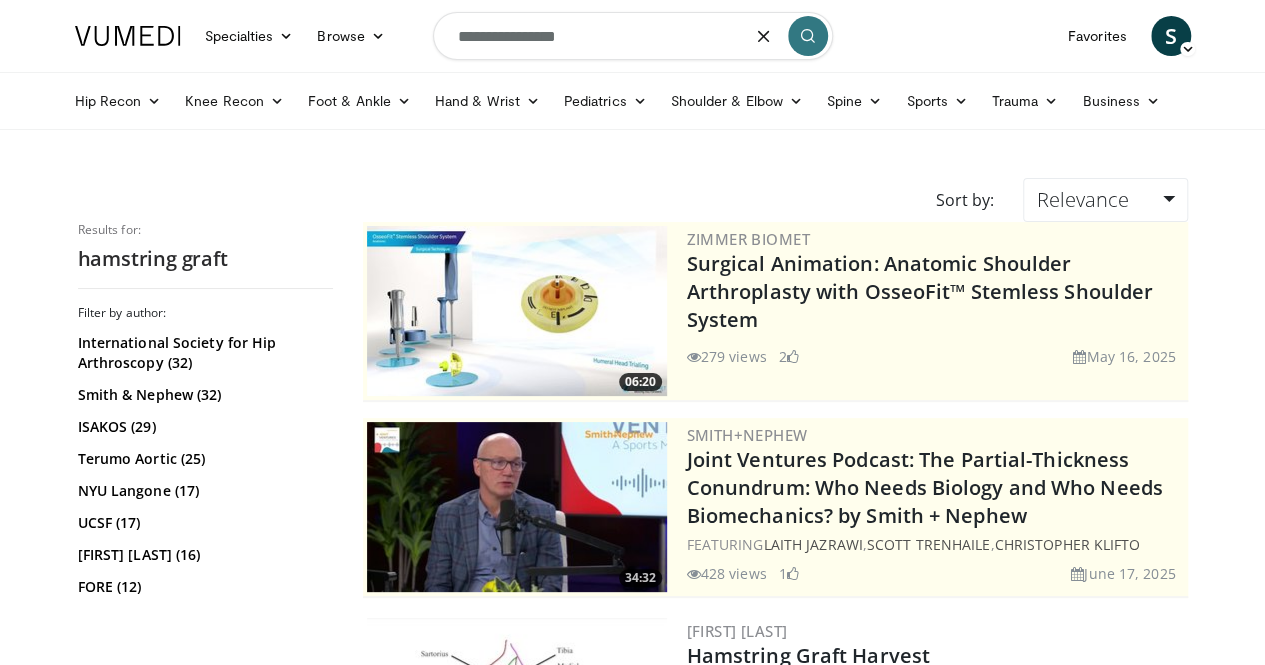 click on "**********" at bounding box center [633, 36] 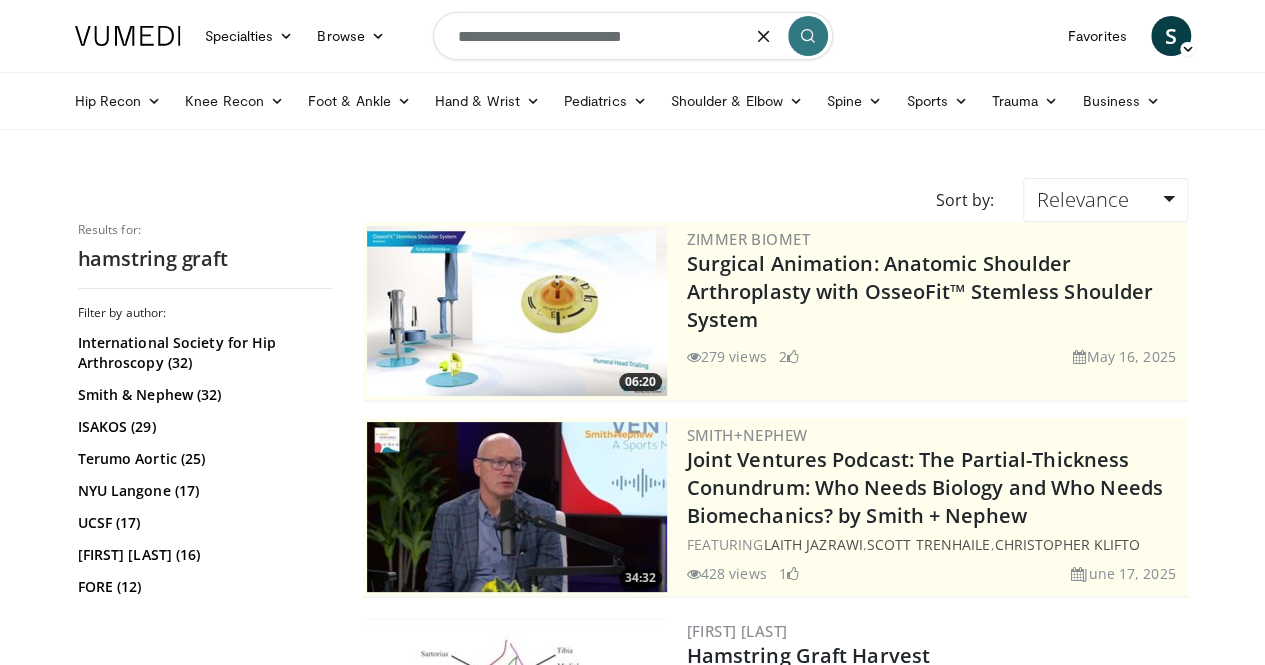 type on "**********" 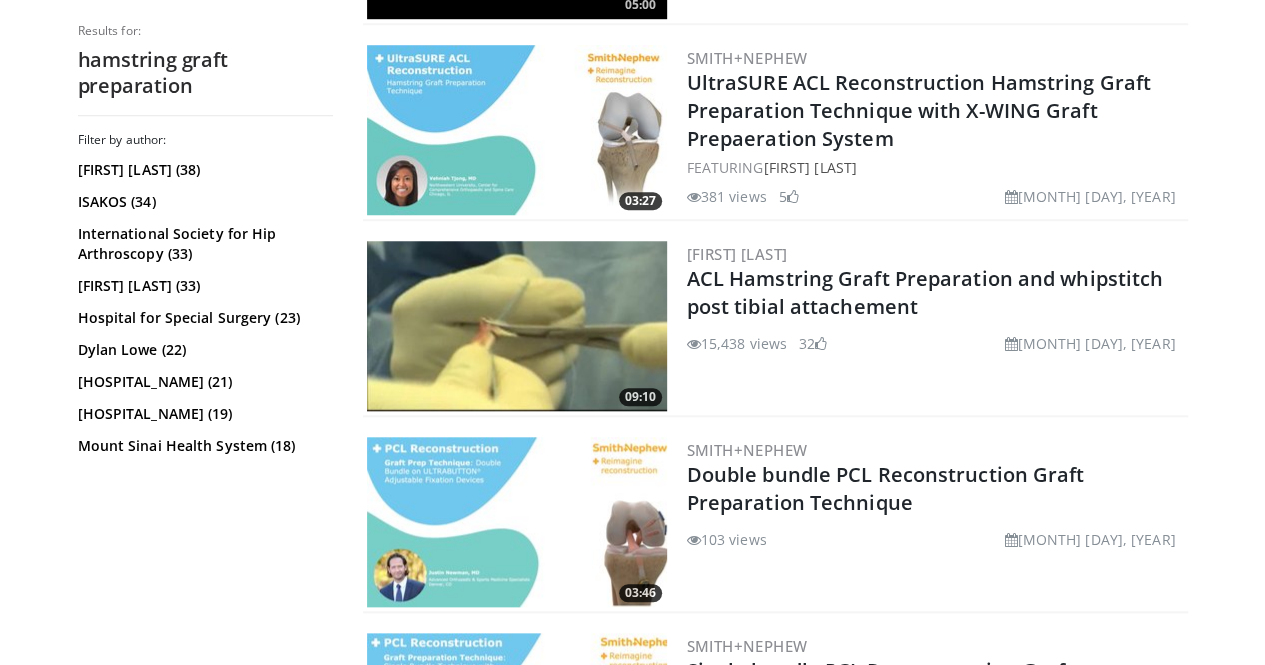 scroll, scrollTop: 772, scrollLeft: 0, axis: vertical 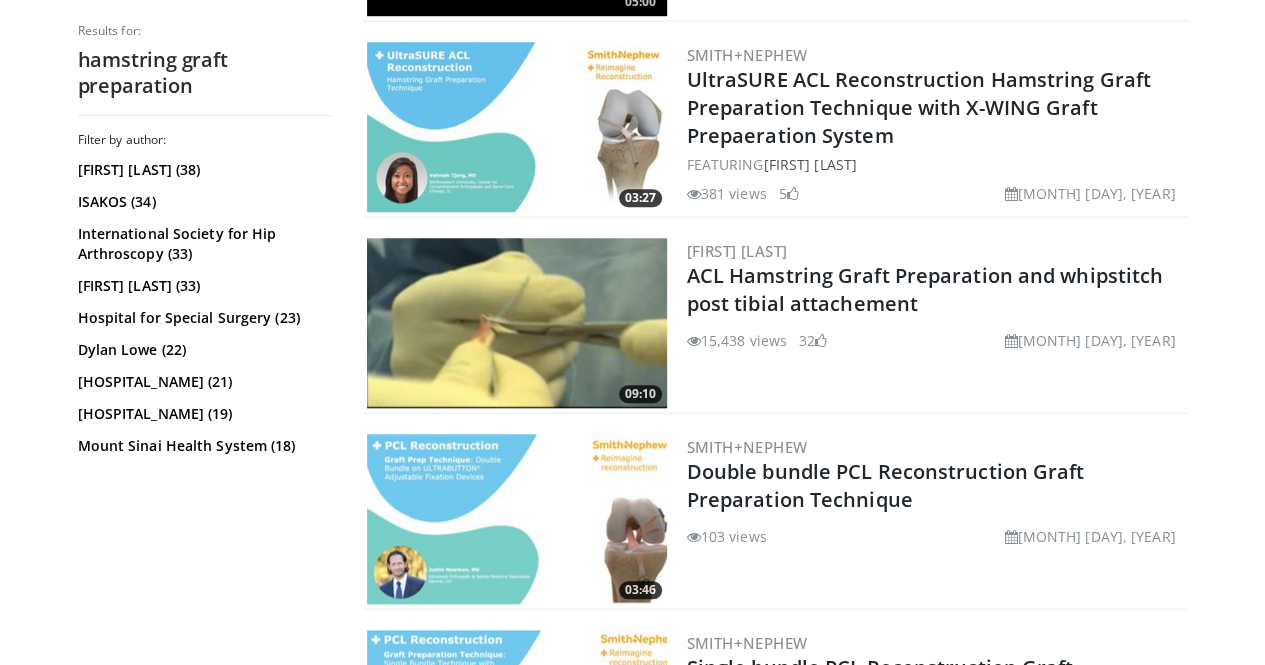 click at bounding box center (517, 323) 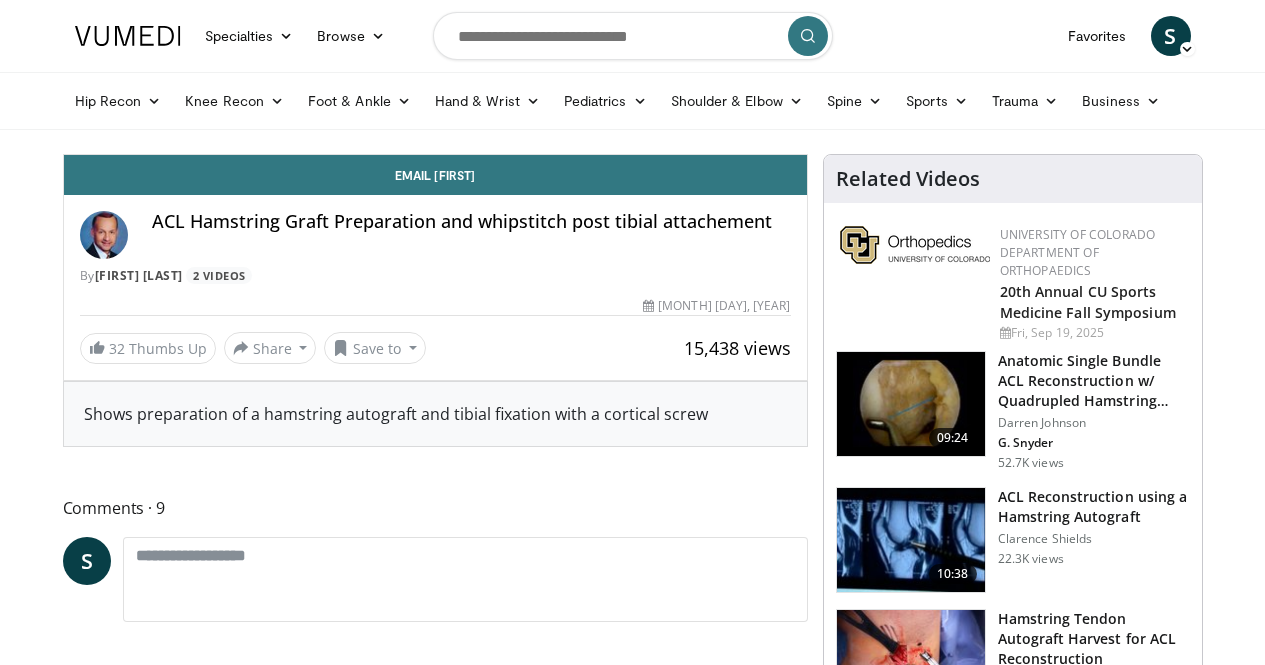 scroll, scrollTop: 0, scrollLeft: 0, axis: both 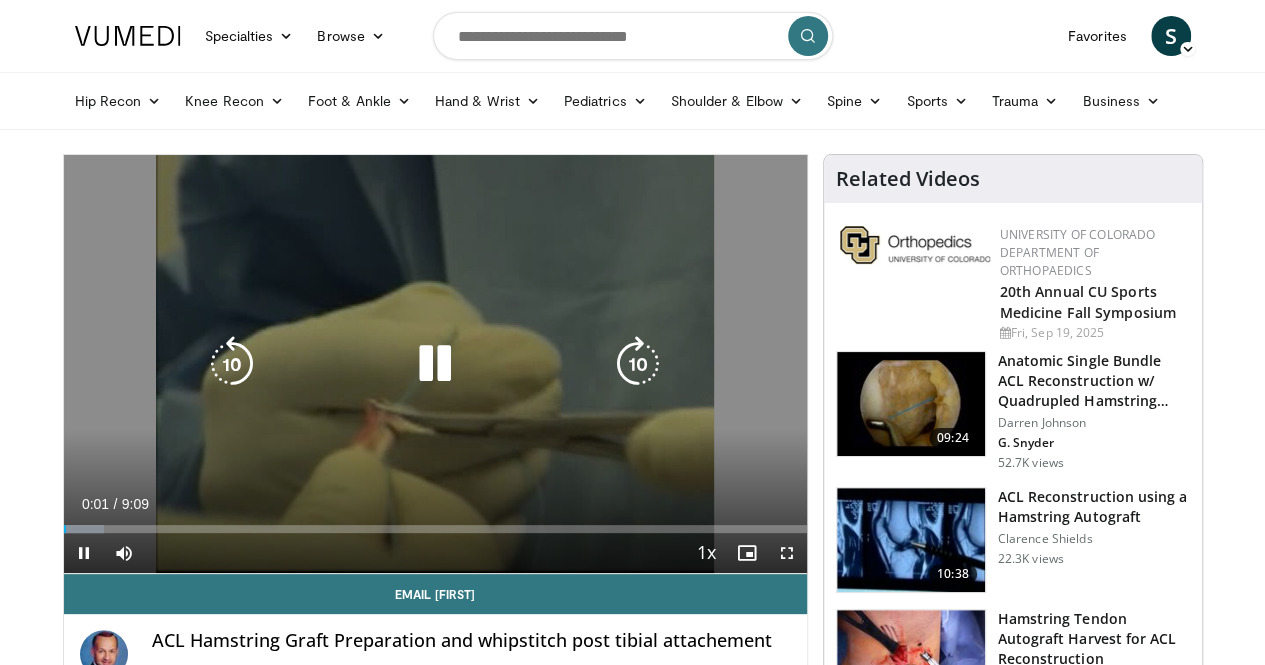 click at bounding box center [435, 364] 